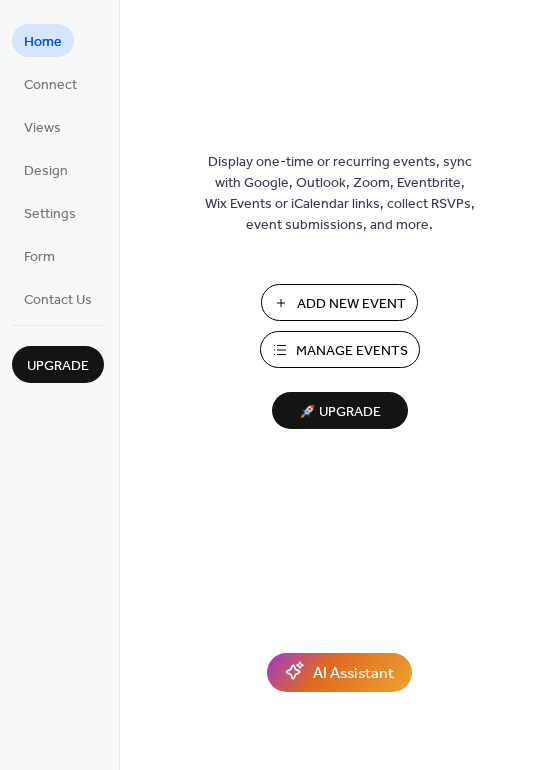 scroll, scrollTop: 0, scrollLeft: 0, axis: both 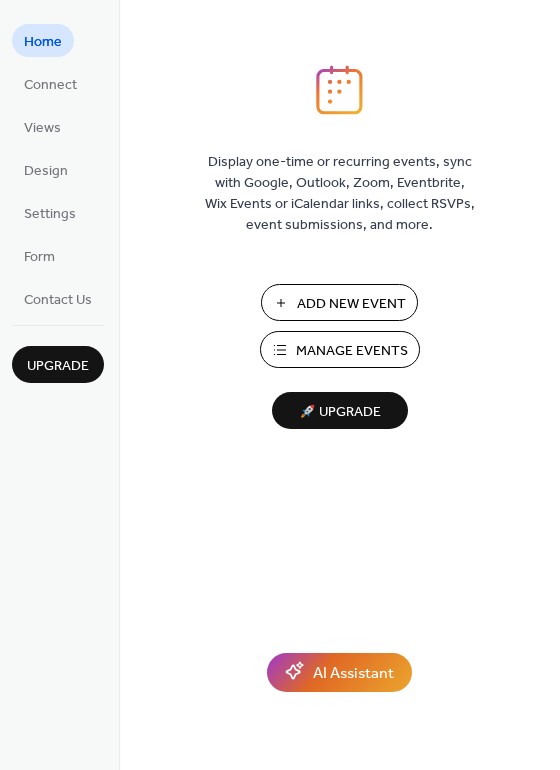 click on "Manage Events" at bounding box center [352, 351] 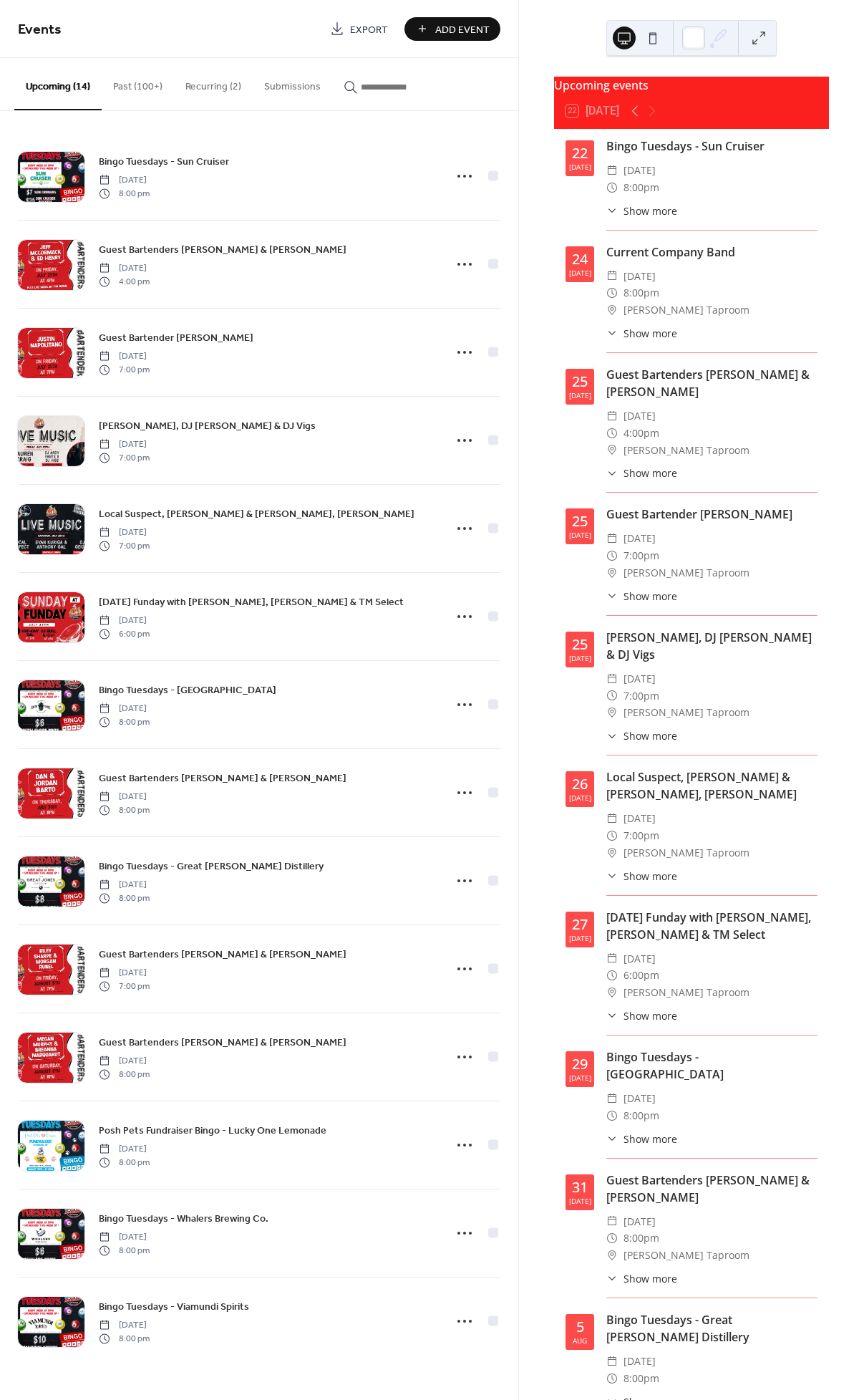 scroll, scrollTop: 0, scrollLeft: 0, axis: both 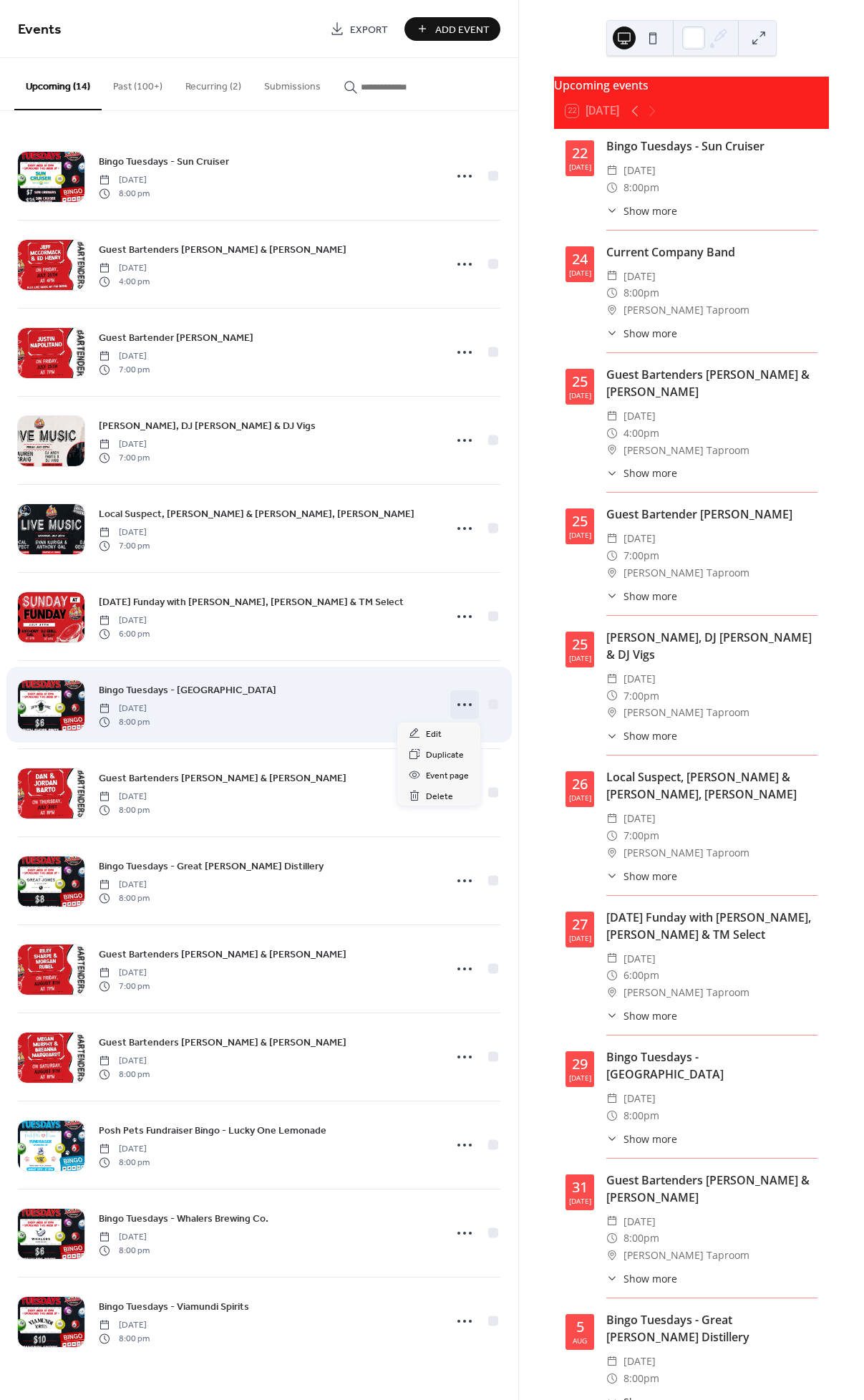 click 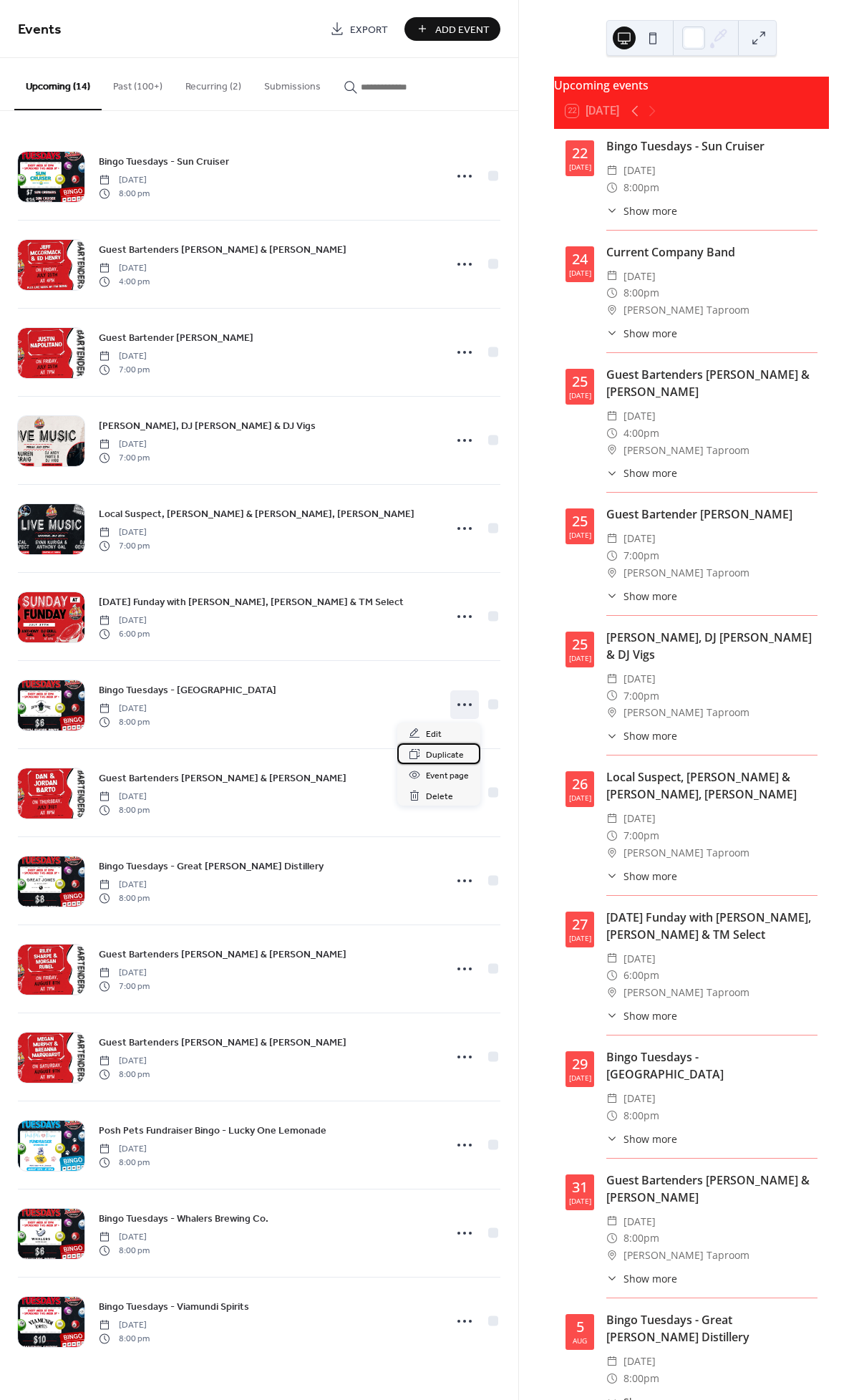 drag, startPoint x: 443, startPoint y: 755, endPoint x: 383, endPoint y: 745, distance: 60.827625 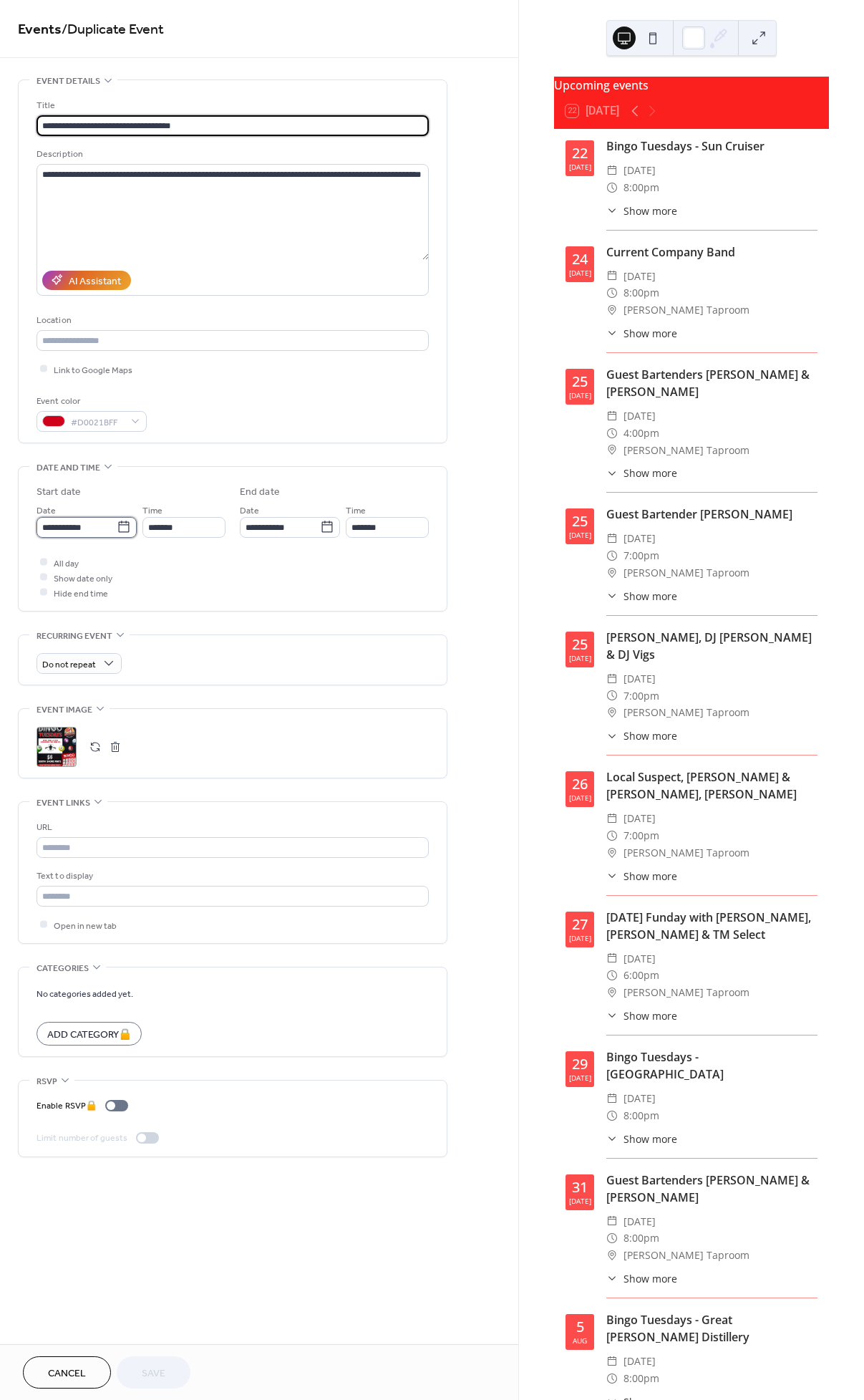 click on "**********" at bounding box center [77, 527] 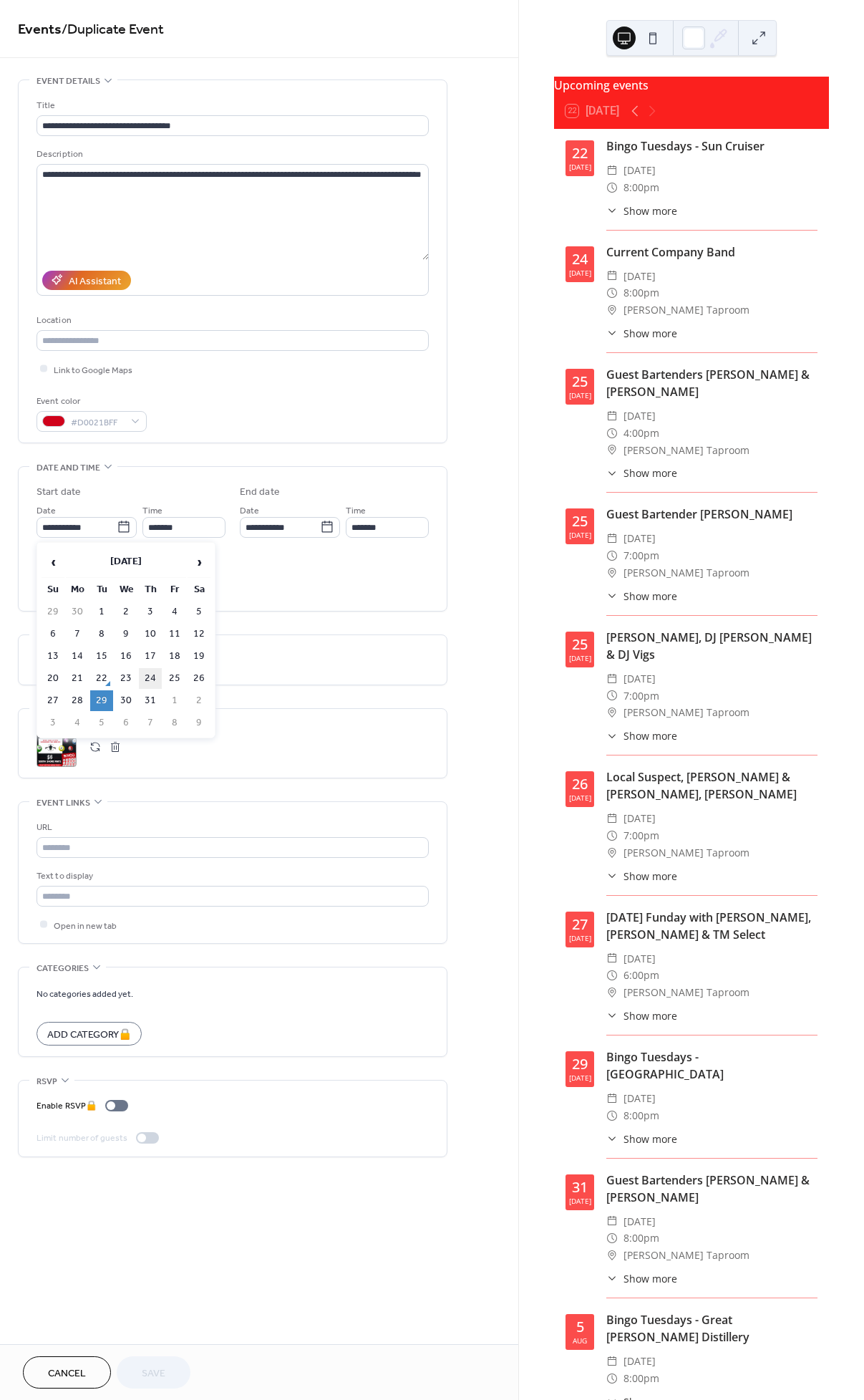 click on "24" at bounding box center (150, 678) 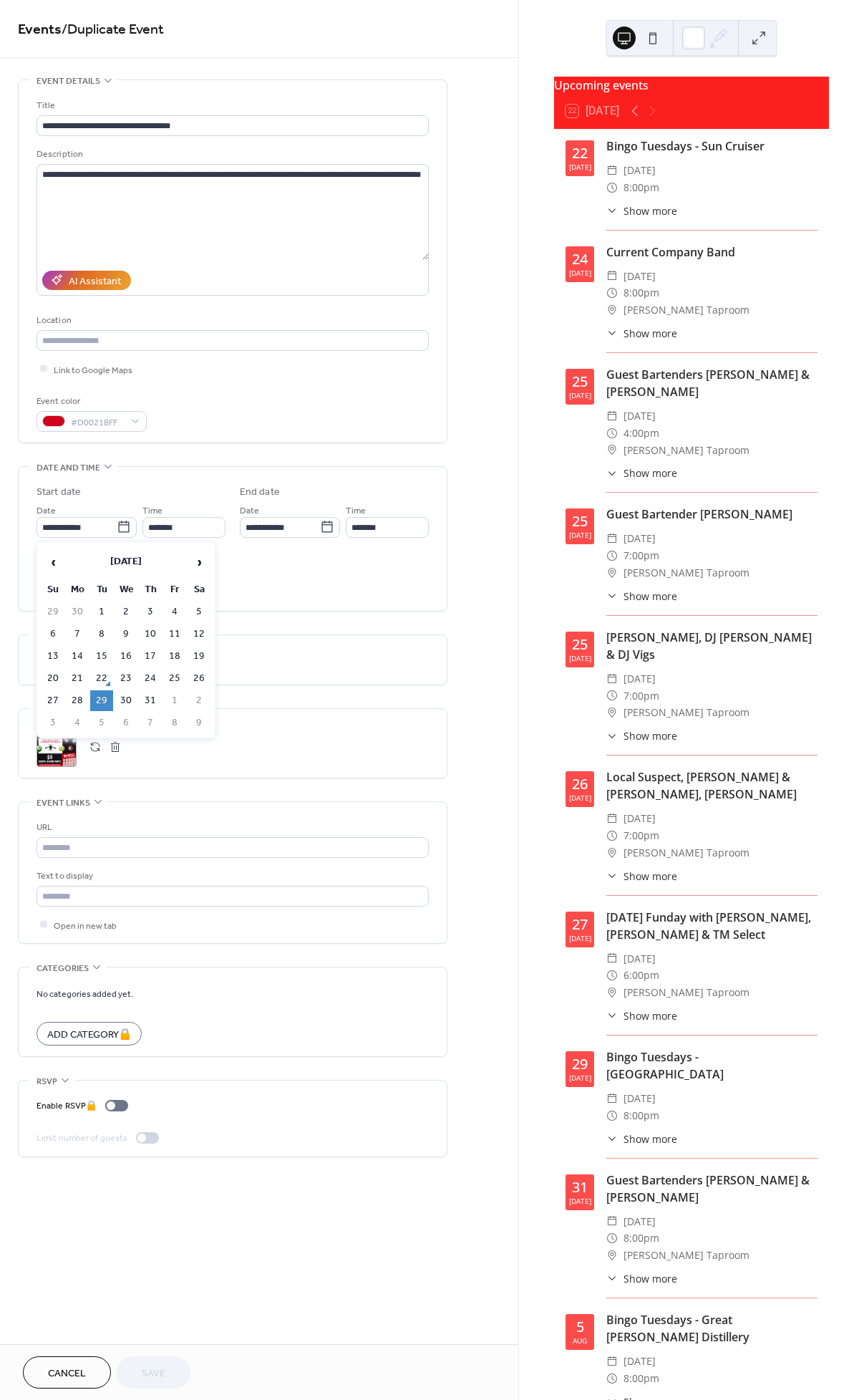 type on "**********" 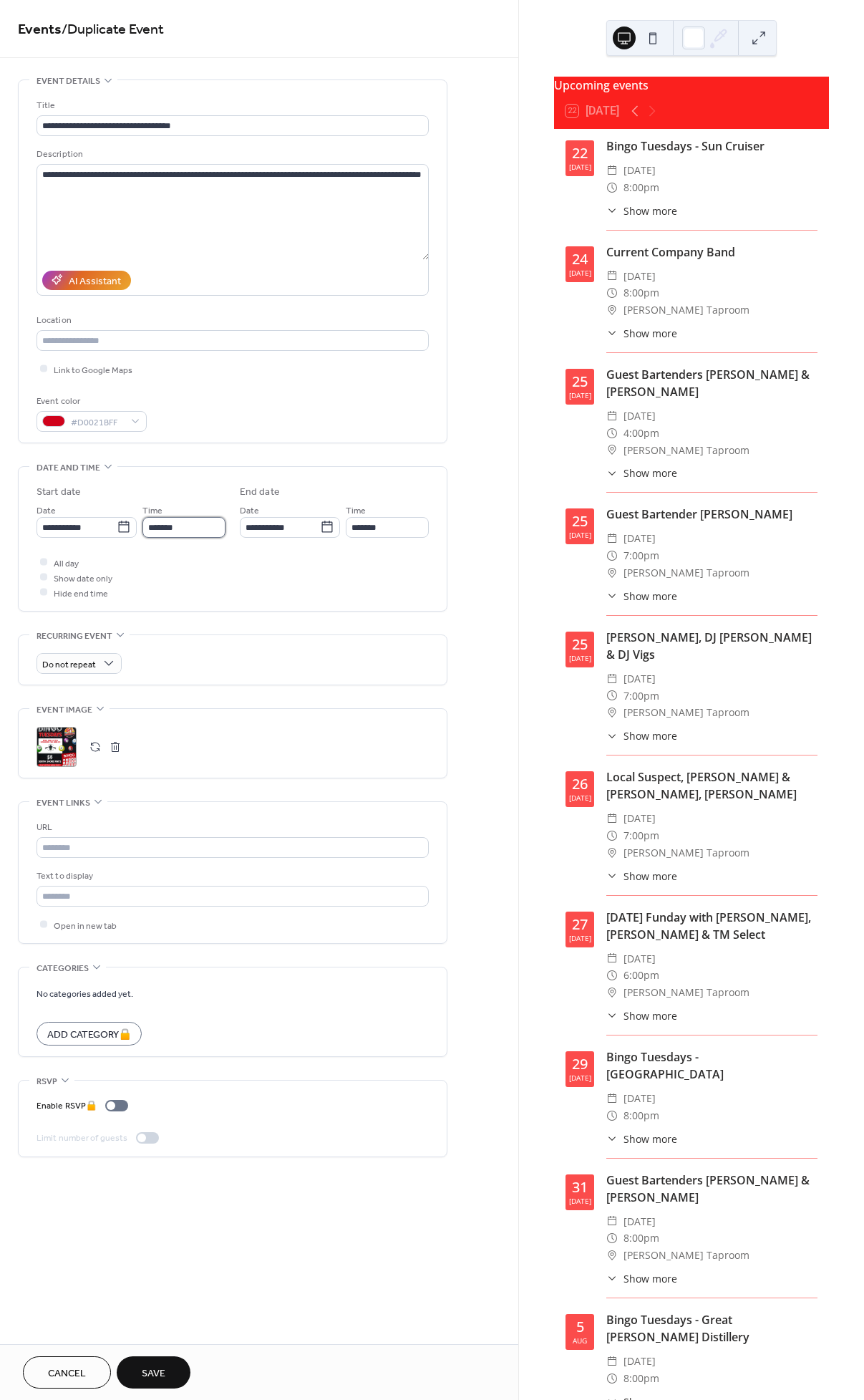 click on "*******" at bounding box center (184, 527) 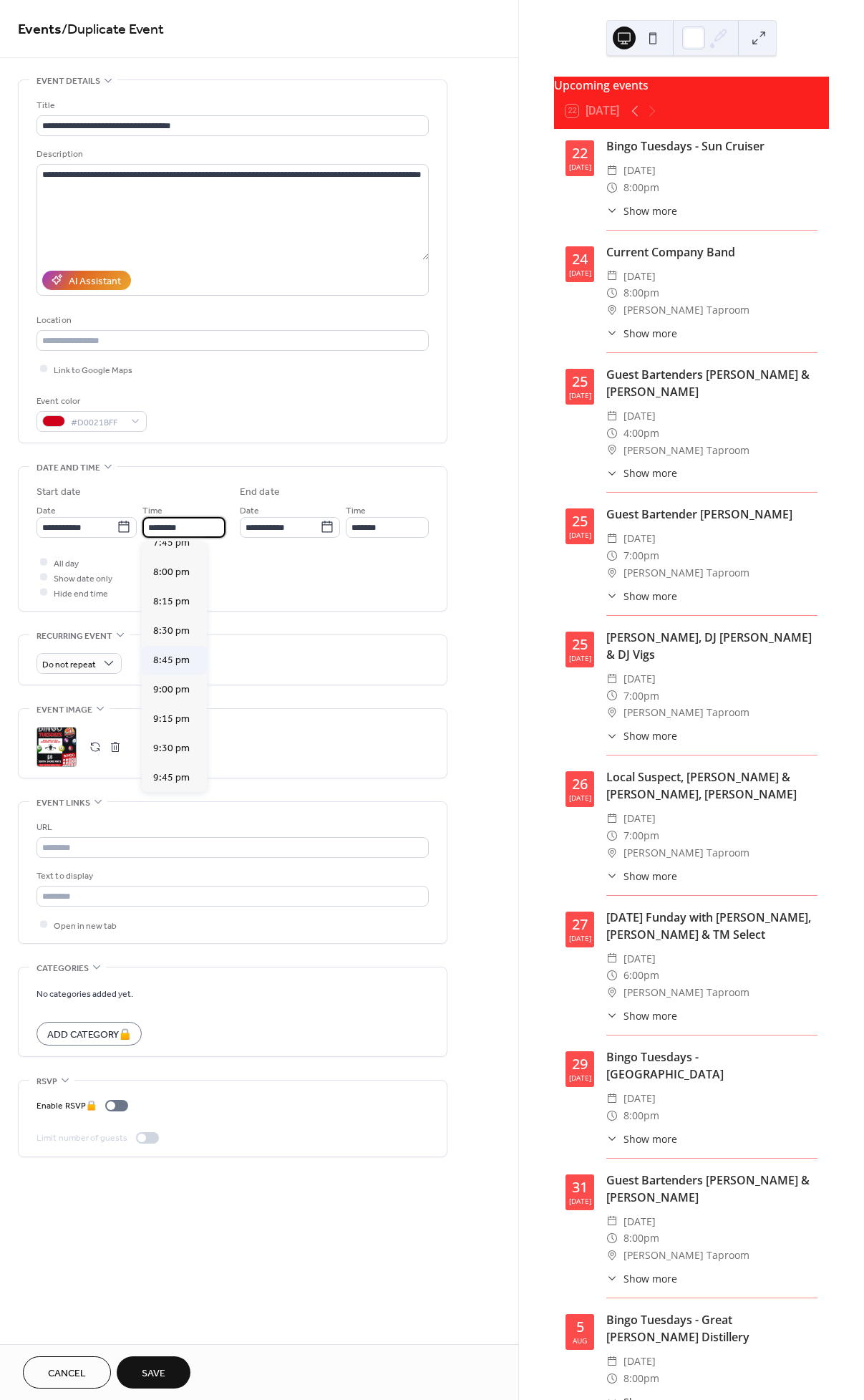 scroll, scrollTop: 1400, scrollLeft: 0, axis: vertical 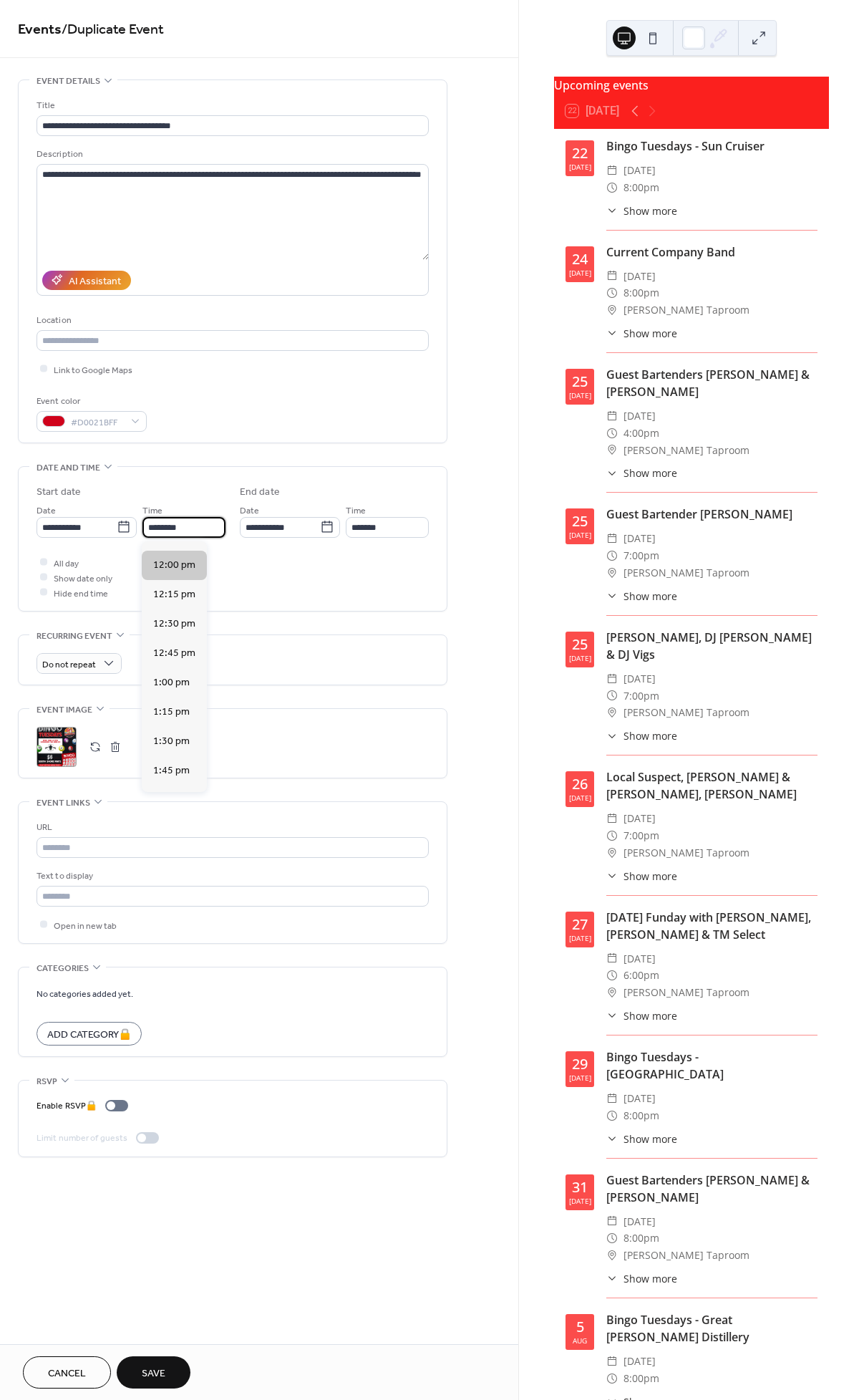type on "********" 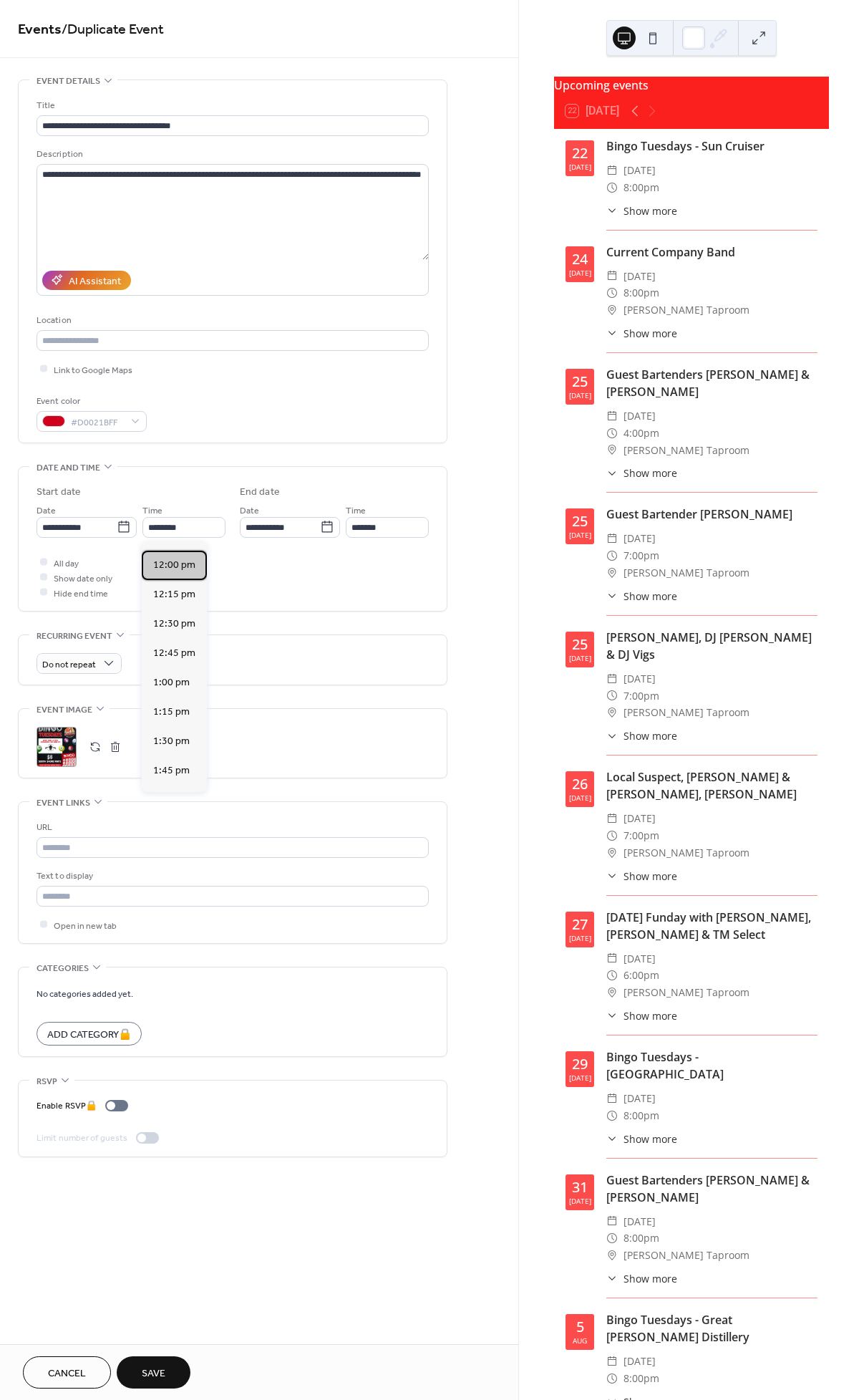 click on "12:00 pm" at bounding box center [174, 564] 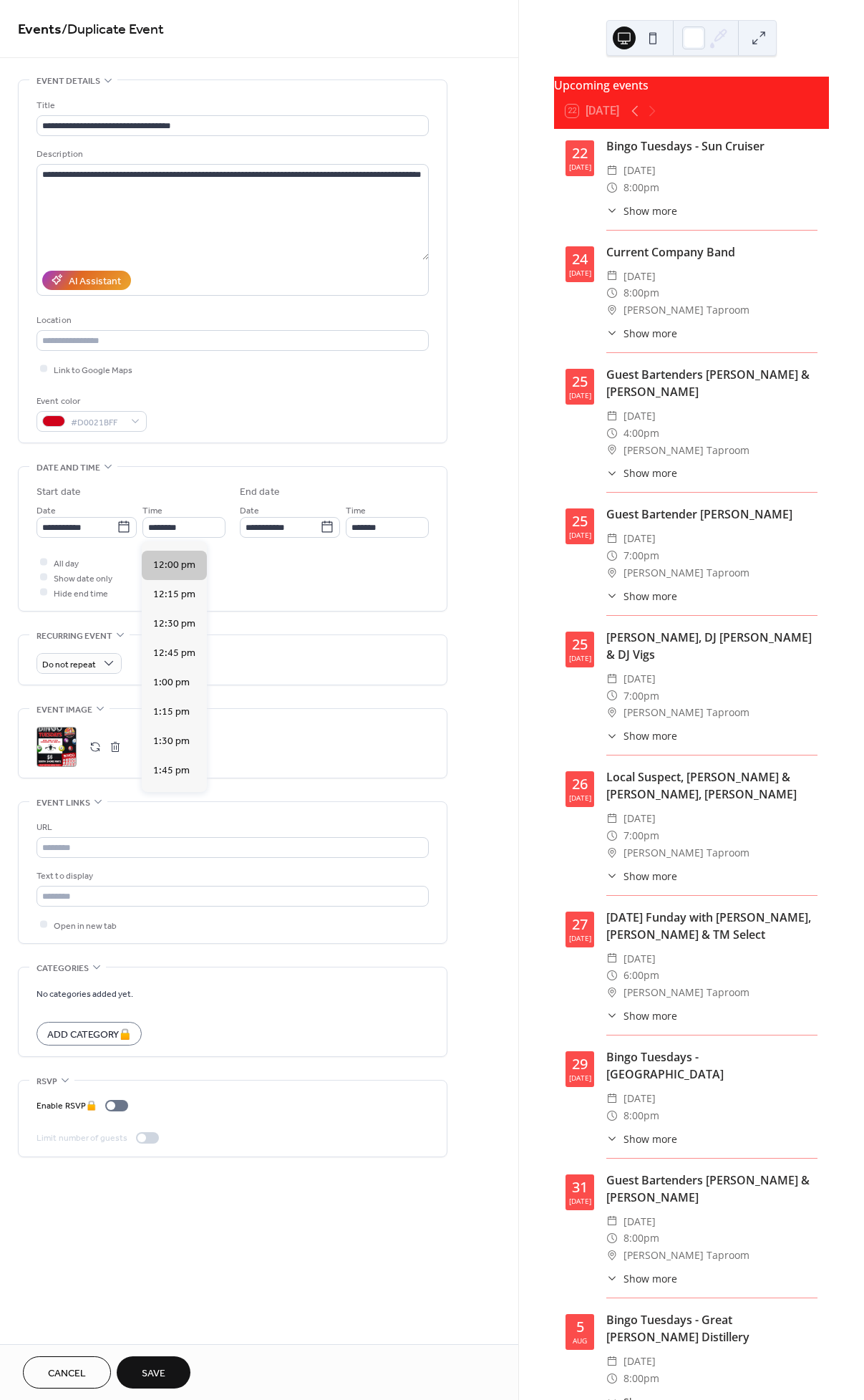 type on "*******" 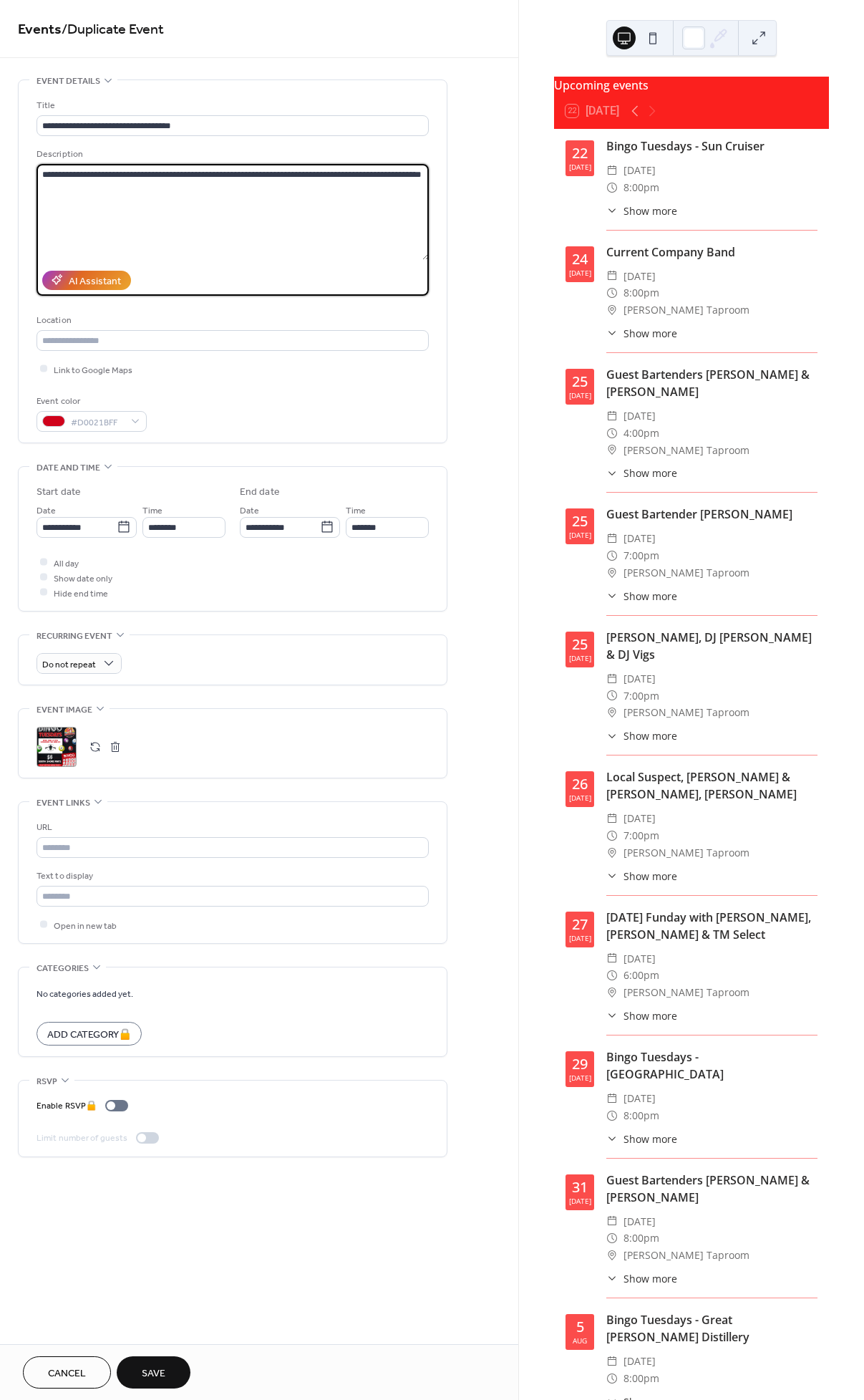 drag, startPoint x: 84, startPoint y: 195, endPoint x: 23, endPoint y: 154, distance: 73.4983 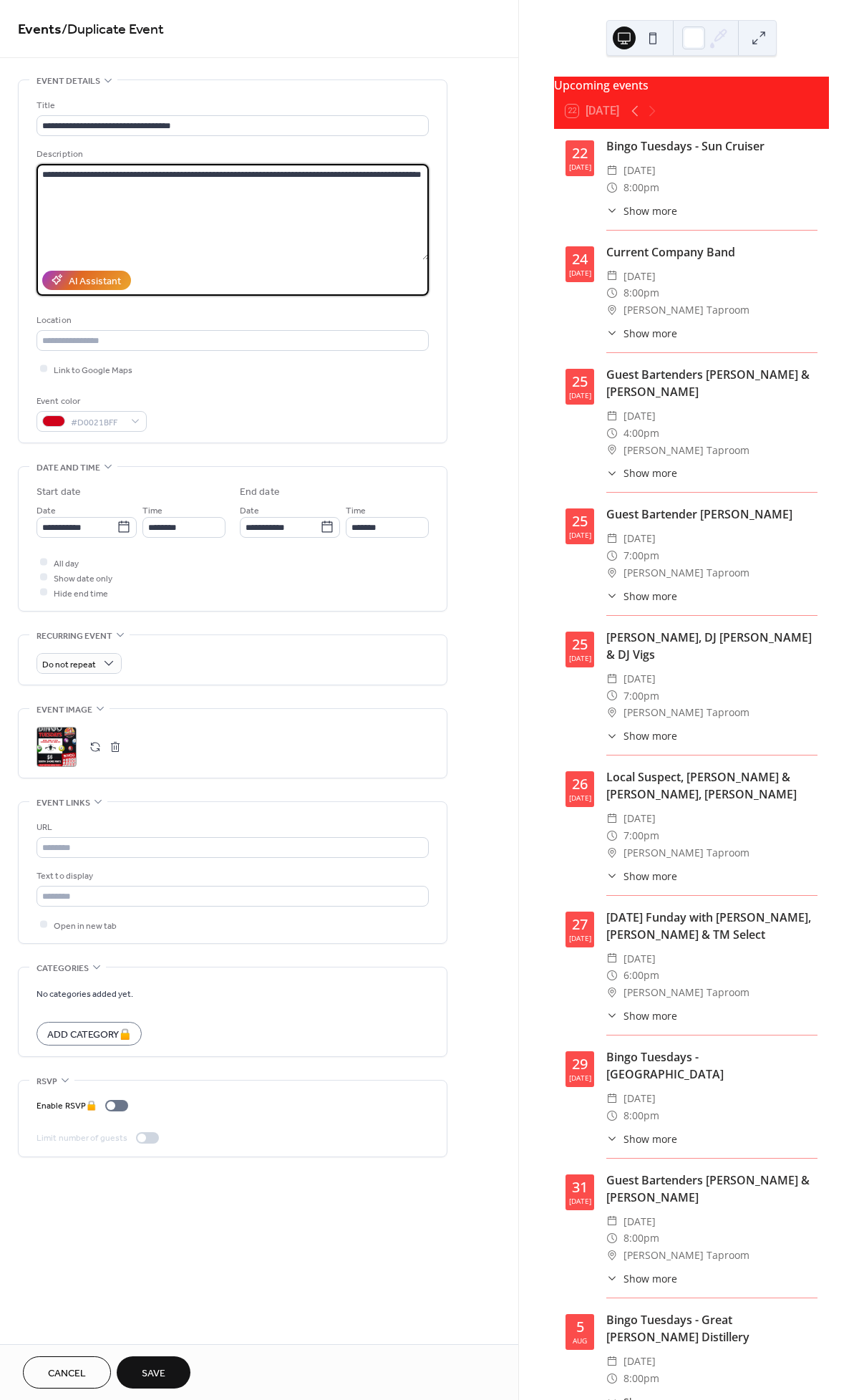 click on "**********" at bounding box center [432, 700] 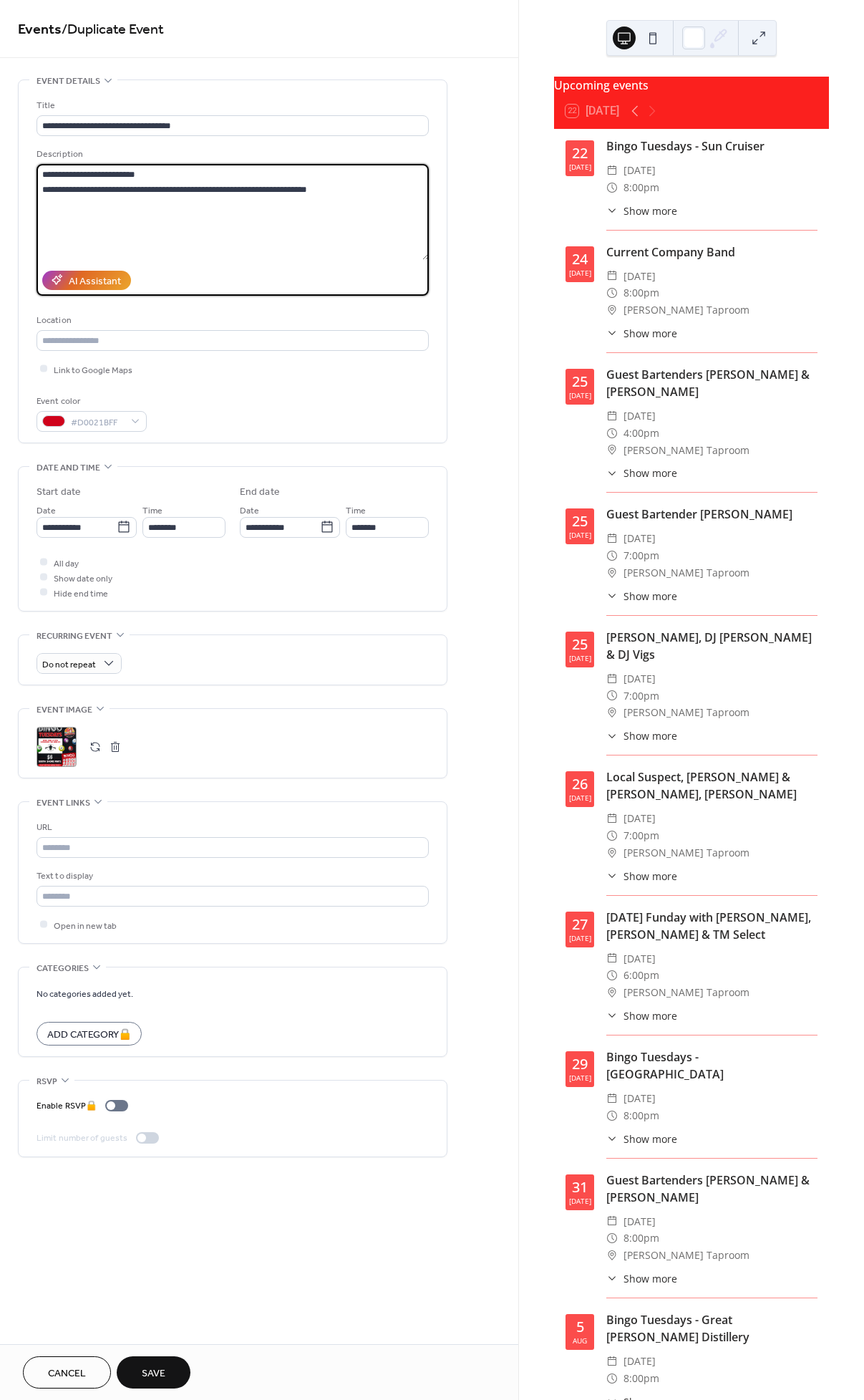 drag, startPoint x: 266, startPoint y: 191, endPoint x: -6, endPoint y: 168, distance: 272.9707 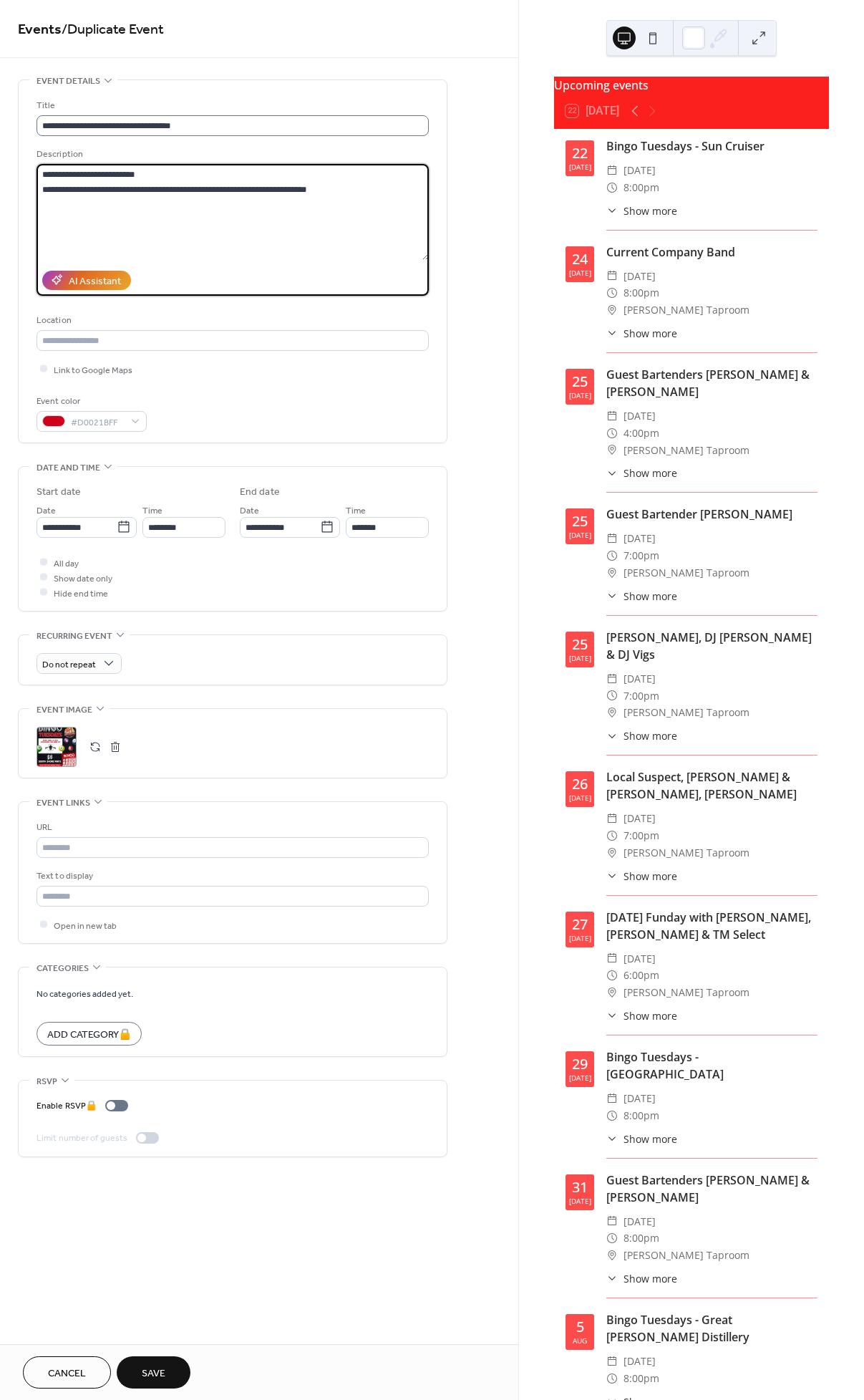 type on "**********" 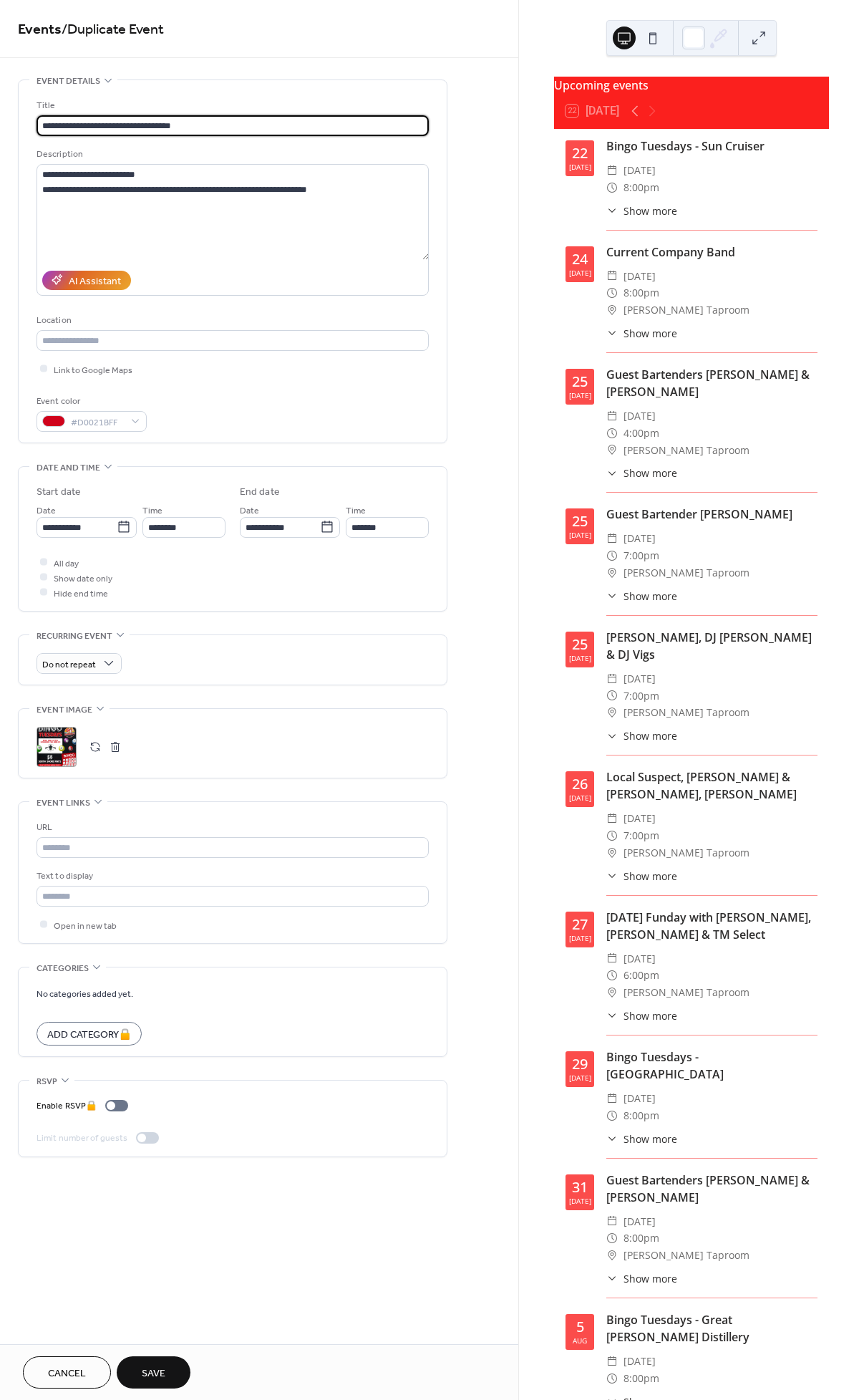 drag, startPoint x: 185, startPoint y: 123, endPoint x: 42, endPoint y: 116, distance: 143.17123 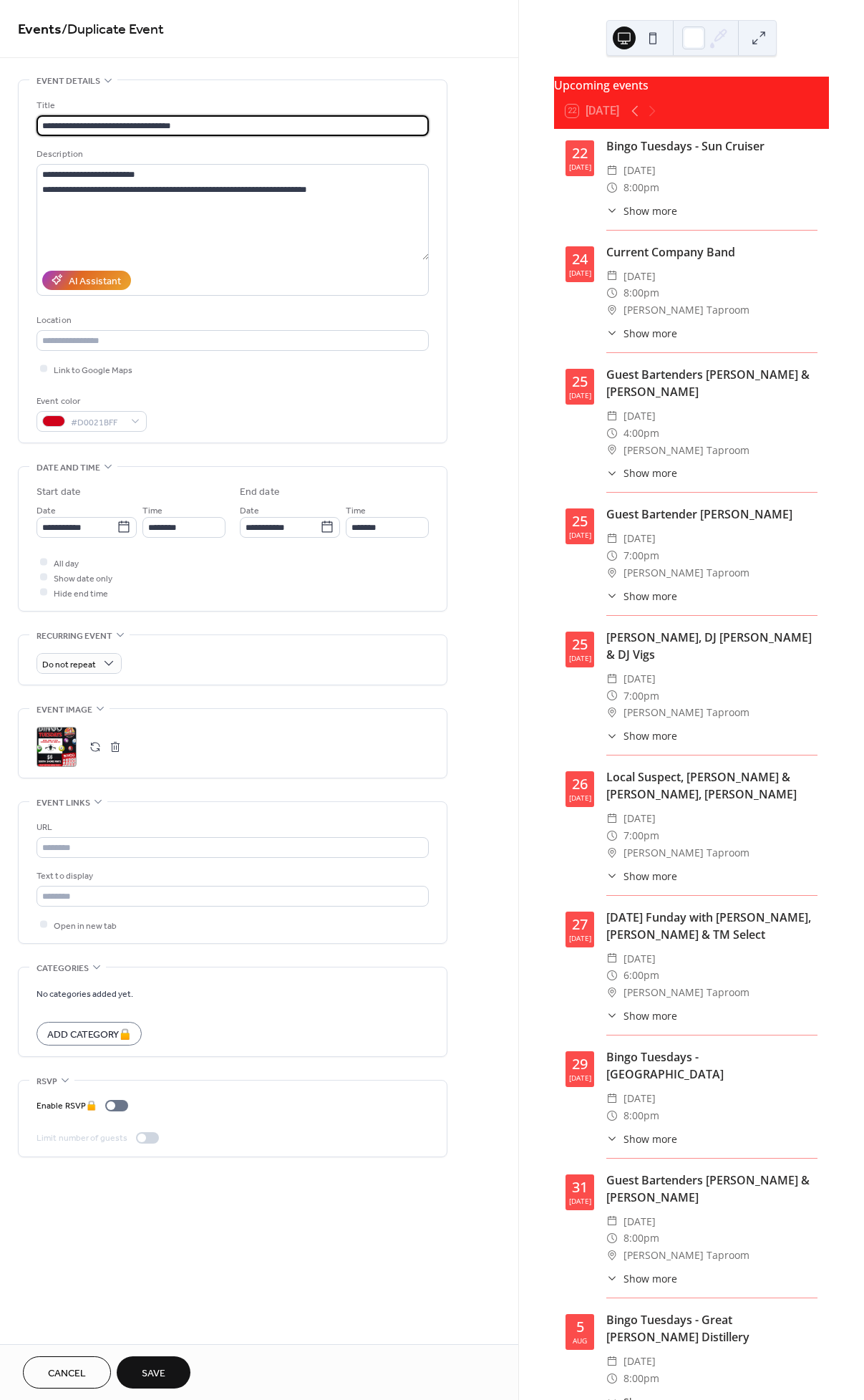 click on "**********" at bounding box center [233, 125] 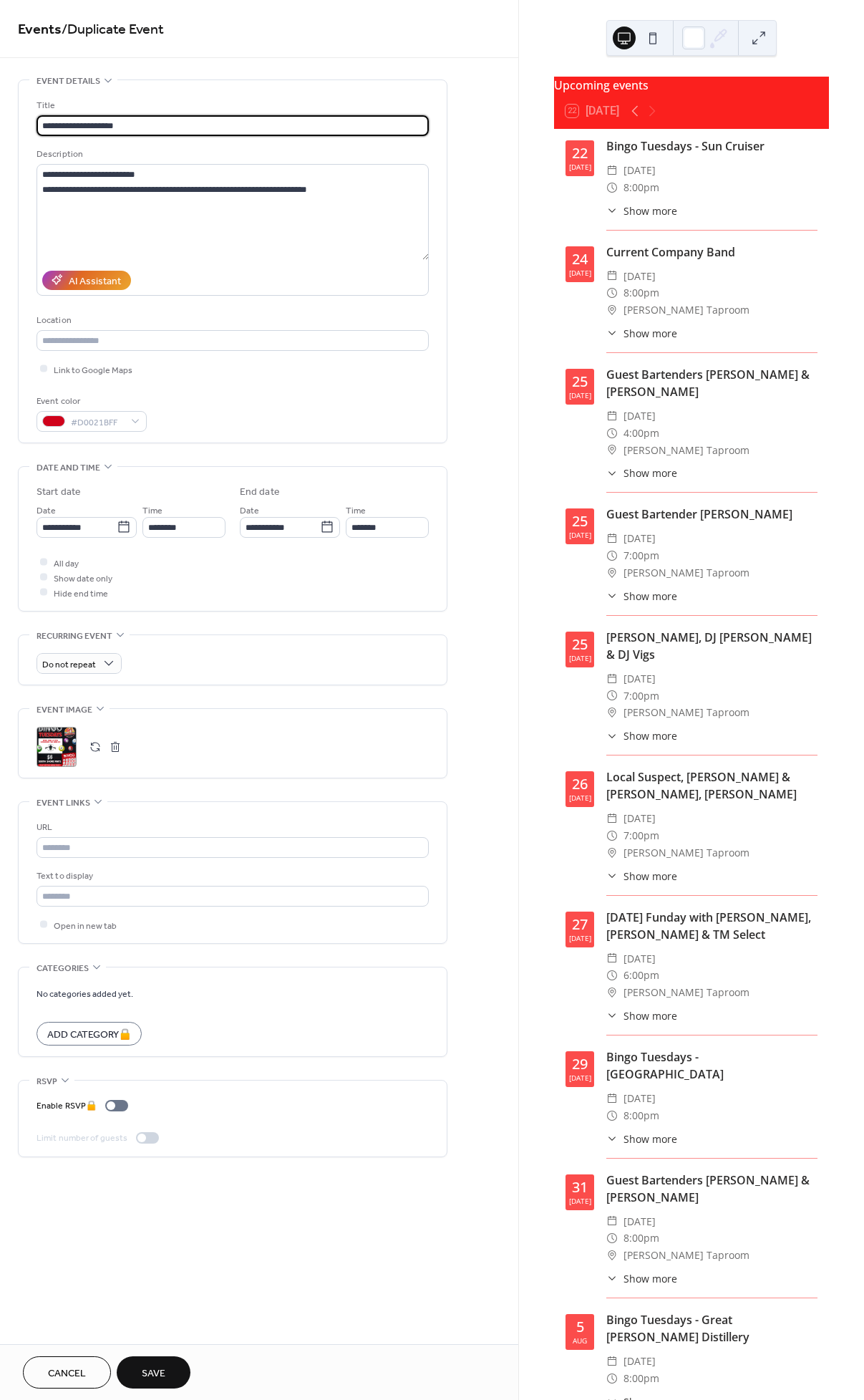 type on "**********" 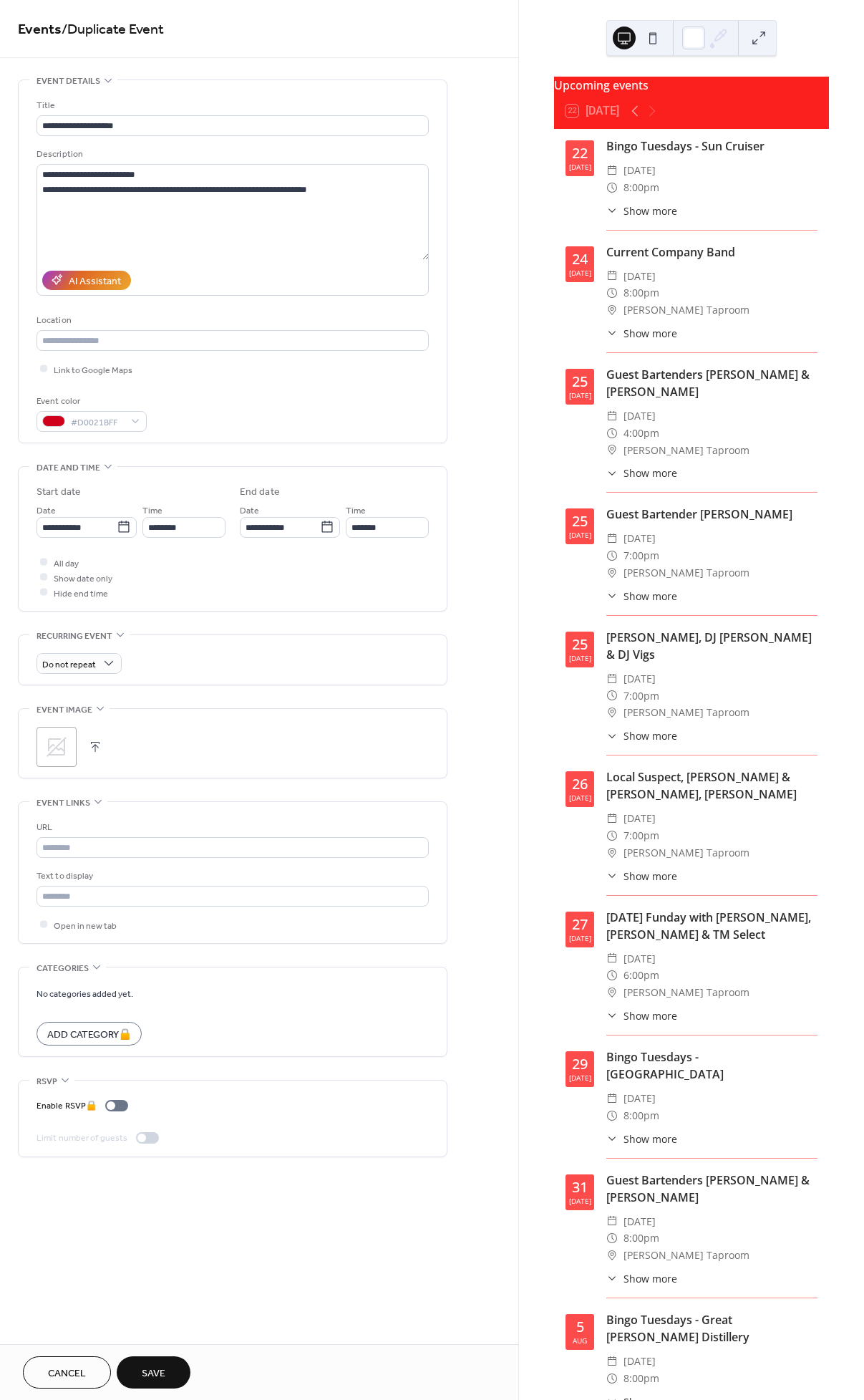 click on ";" at bounding box center (233, 743) 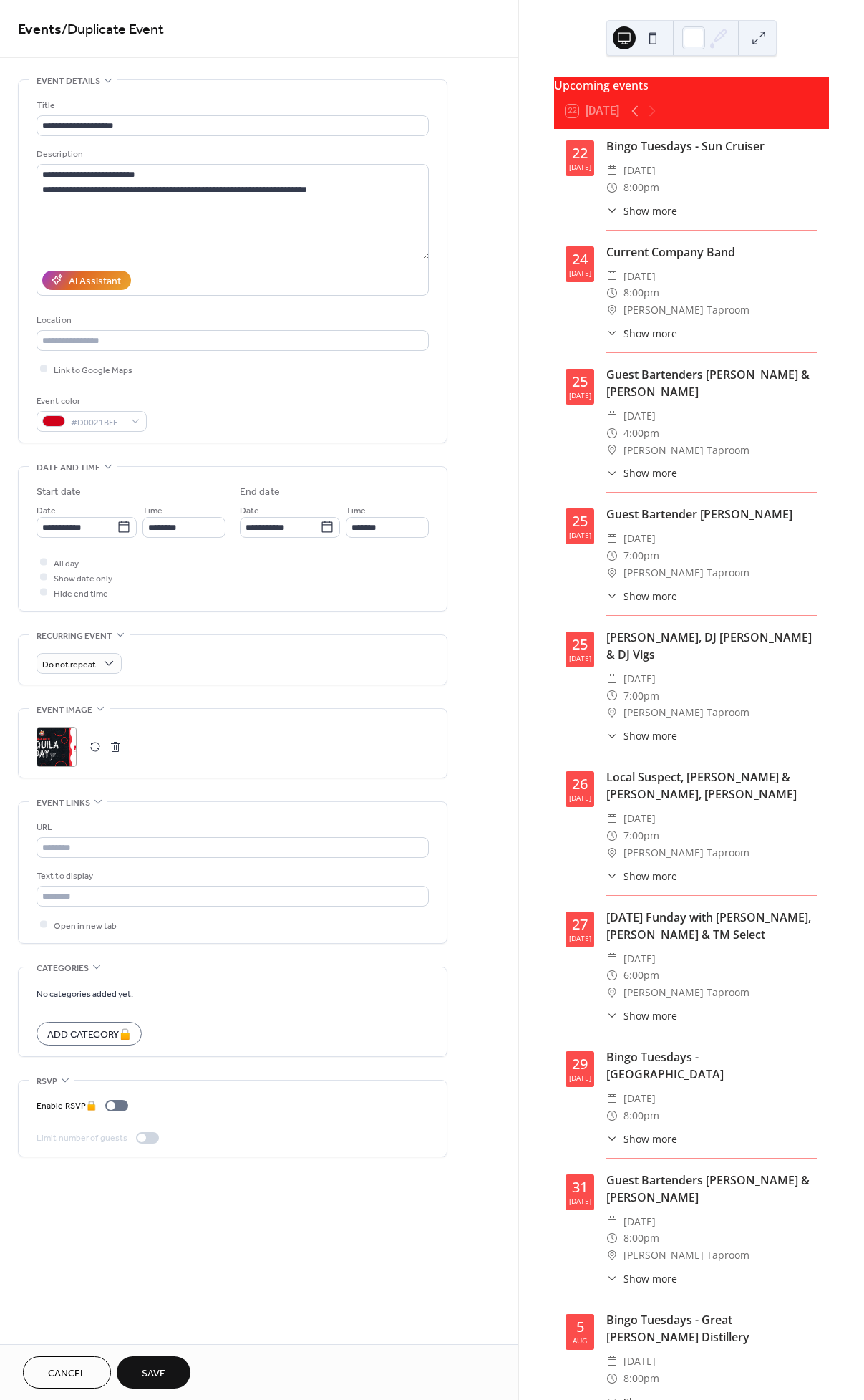 drag, startPoint x: 150, startPoint y: 1368, endPoint x: 488, endPoint y: 1175, distance: 389.22102 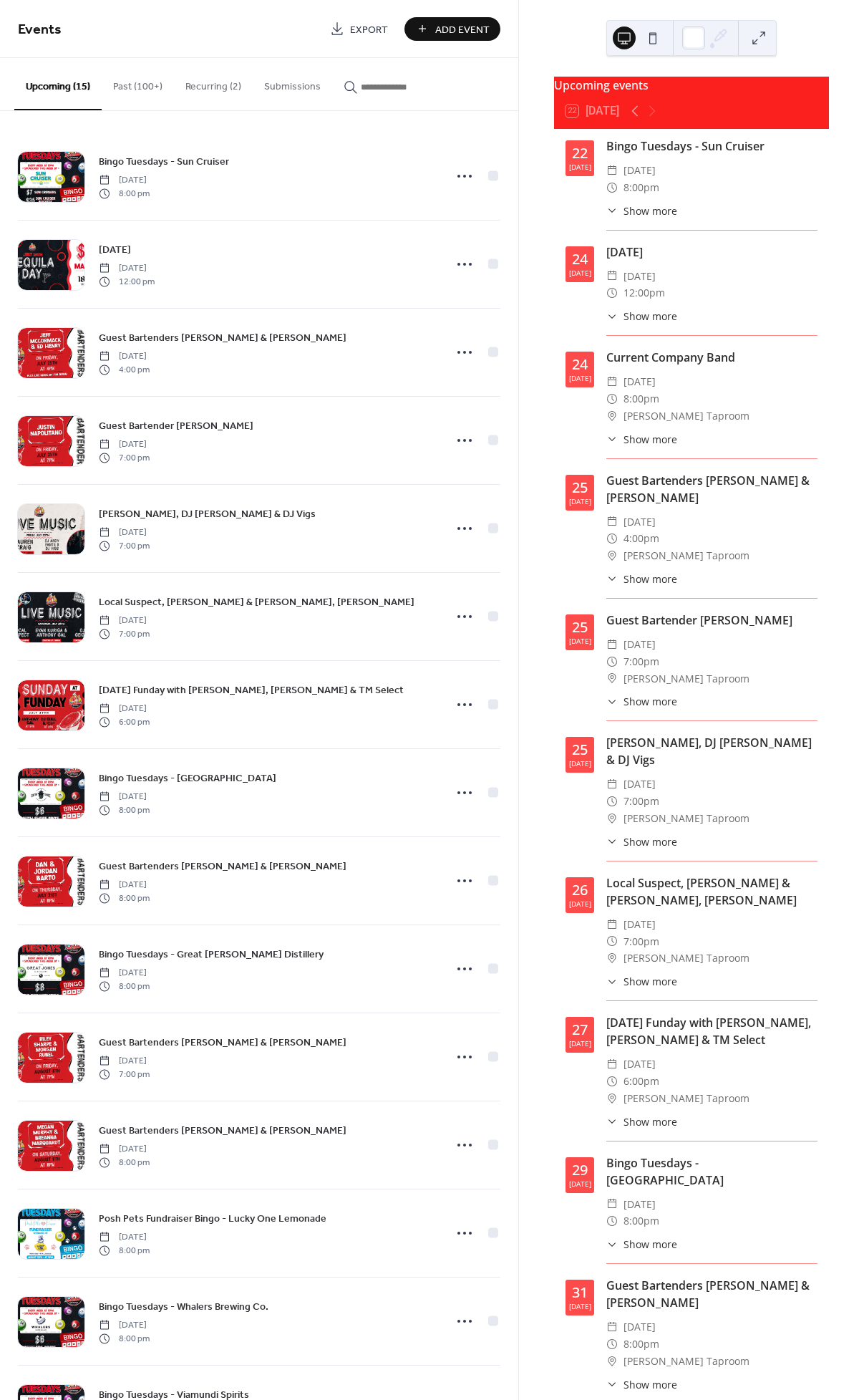 click on "Show more" at bounding box center (650, 316) 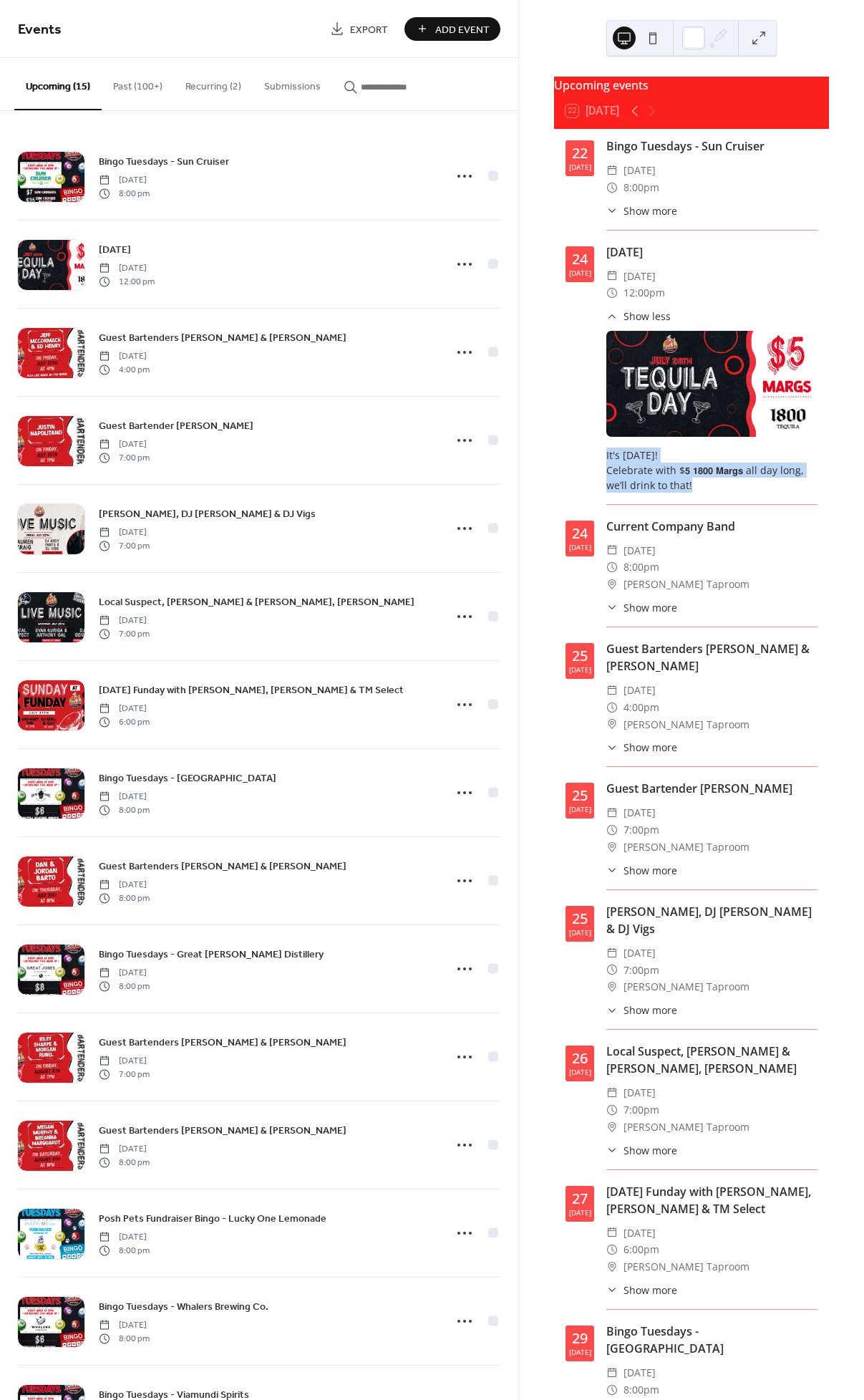 drag, startPoint x: 706, startPoint y: 492, endPoint x: 571, endPoint y: 458, distance: 139.21566 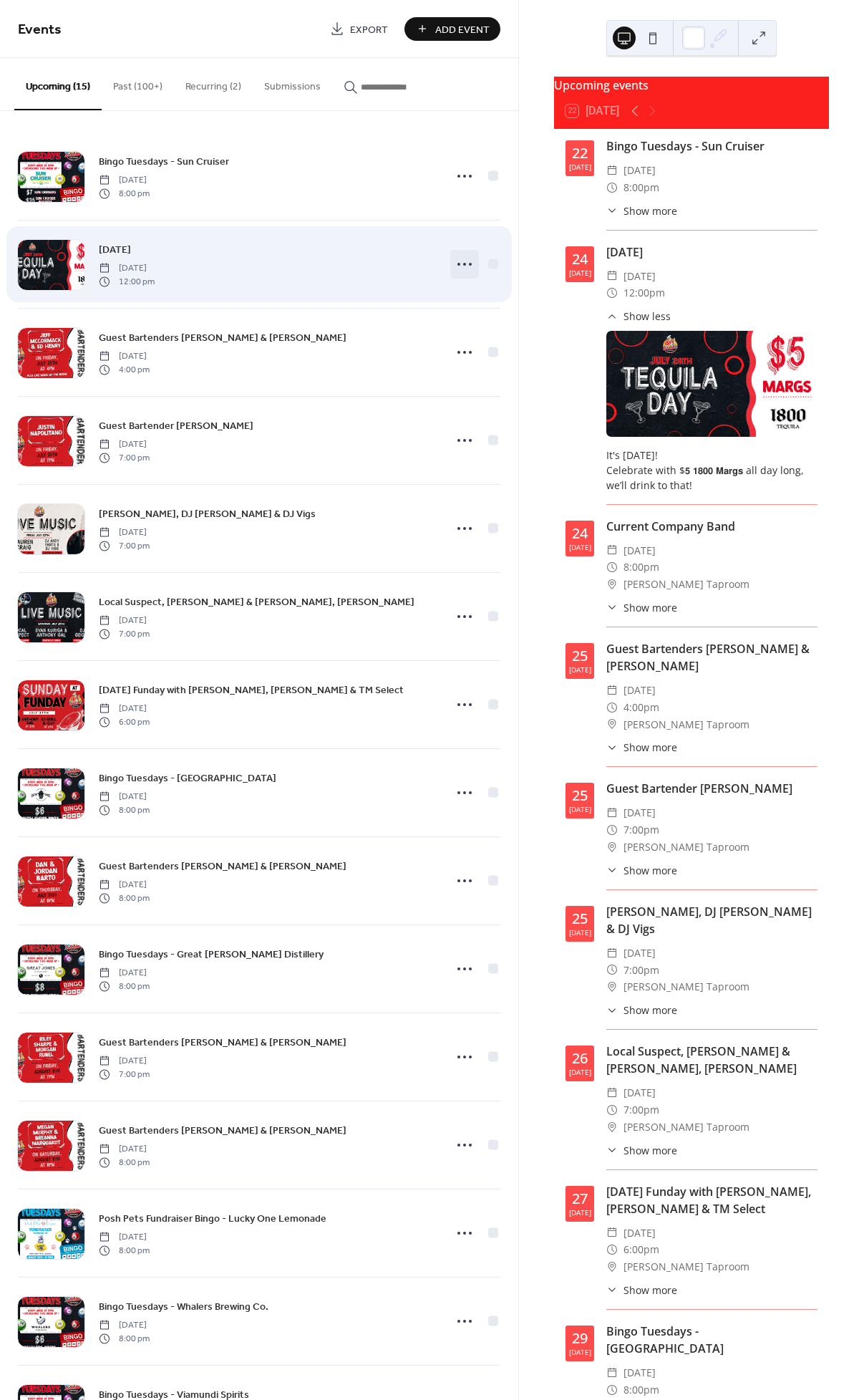 click 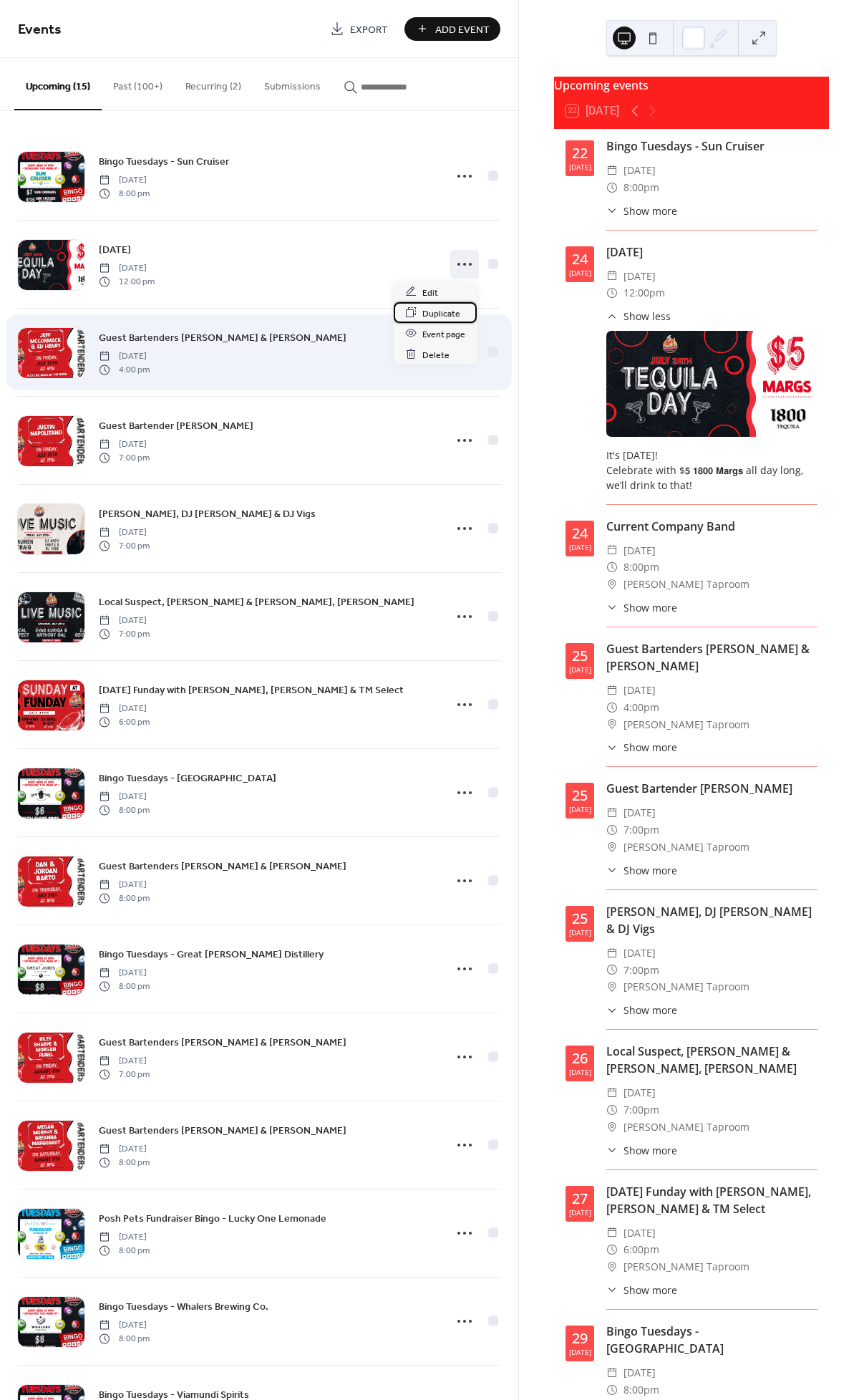 click on "Duplicate" at bounding box center (441, 313) 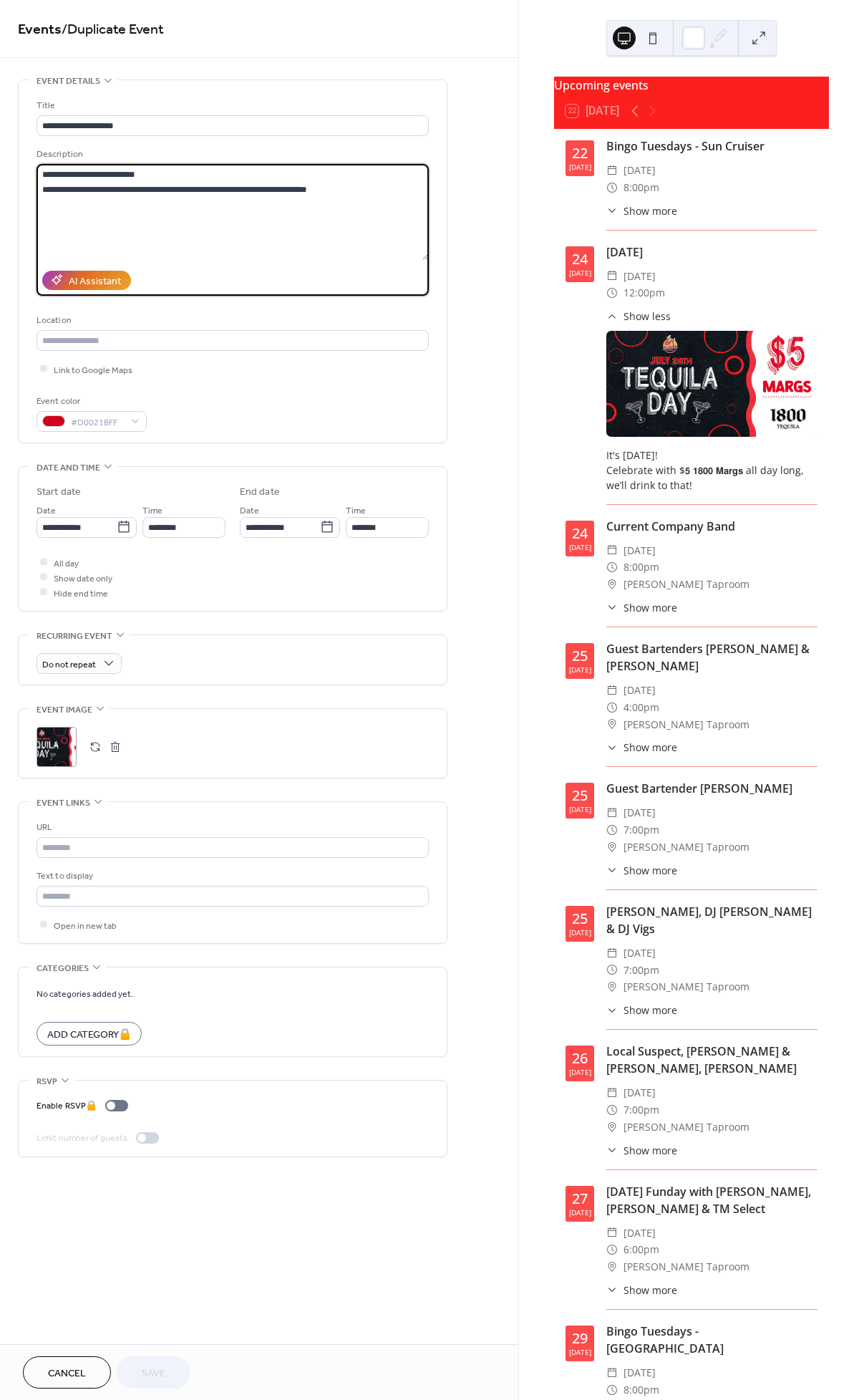 drag, startPoint x: 207, startPoint y: 185, endPoint x: 19, endPoint y: 168, distance: 188.76705 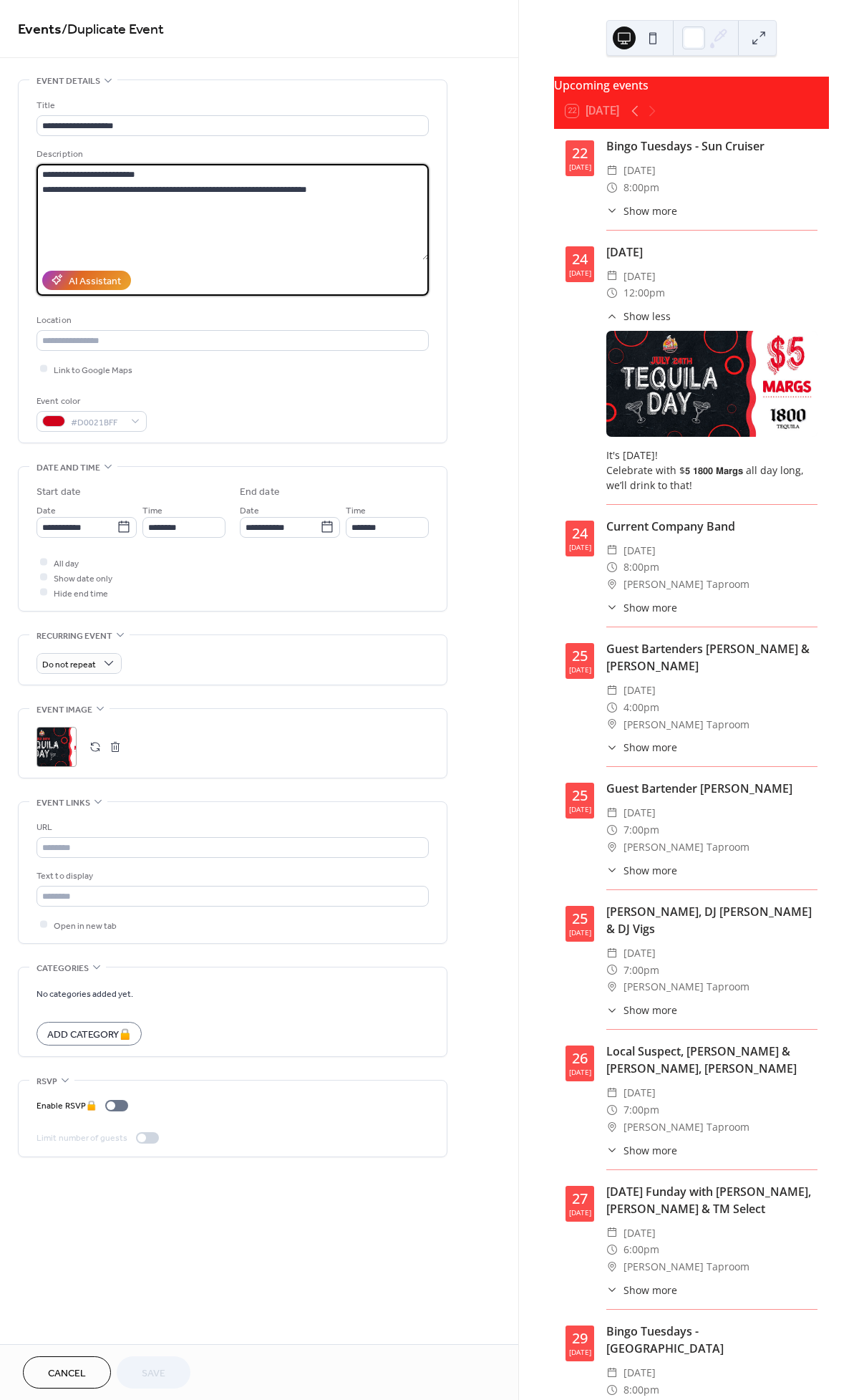 click on "**********" at bounding box center (233, 261) 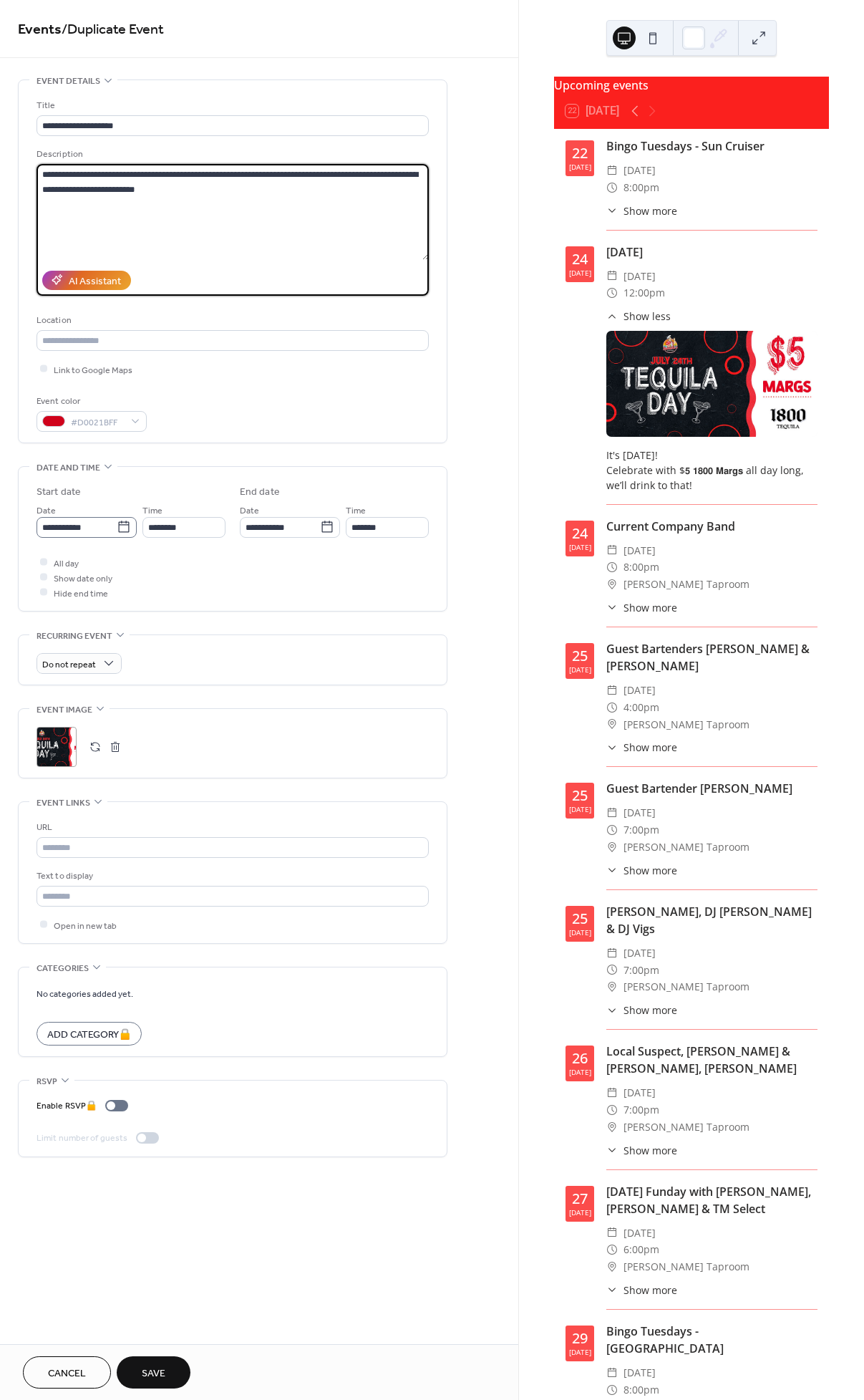 type on "**********" 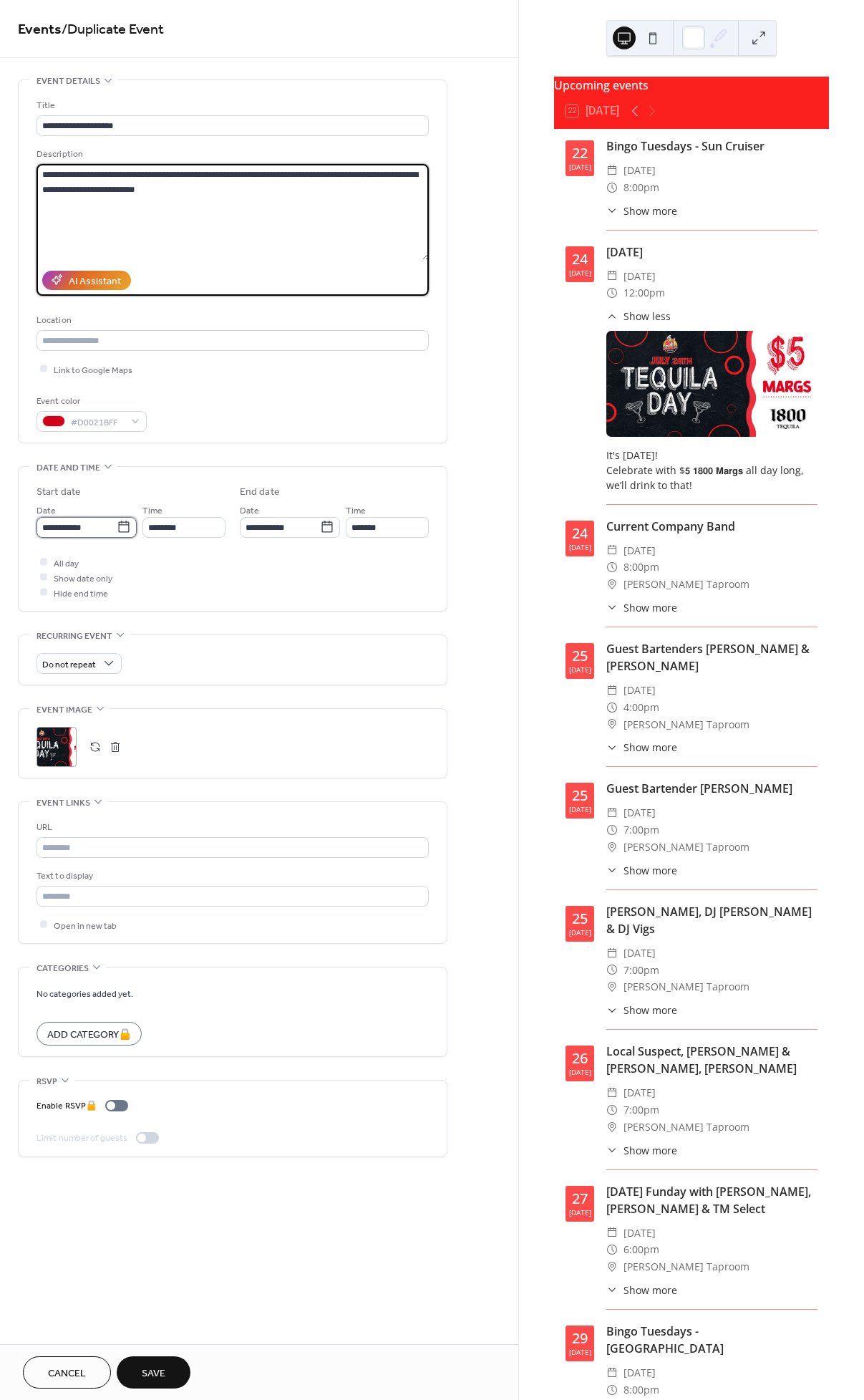 click on "**********" at bounding box center [77, 527] 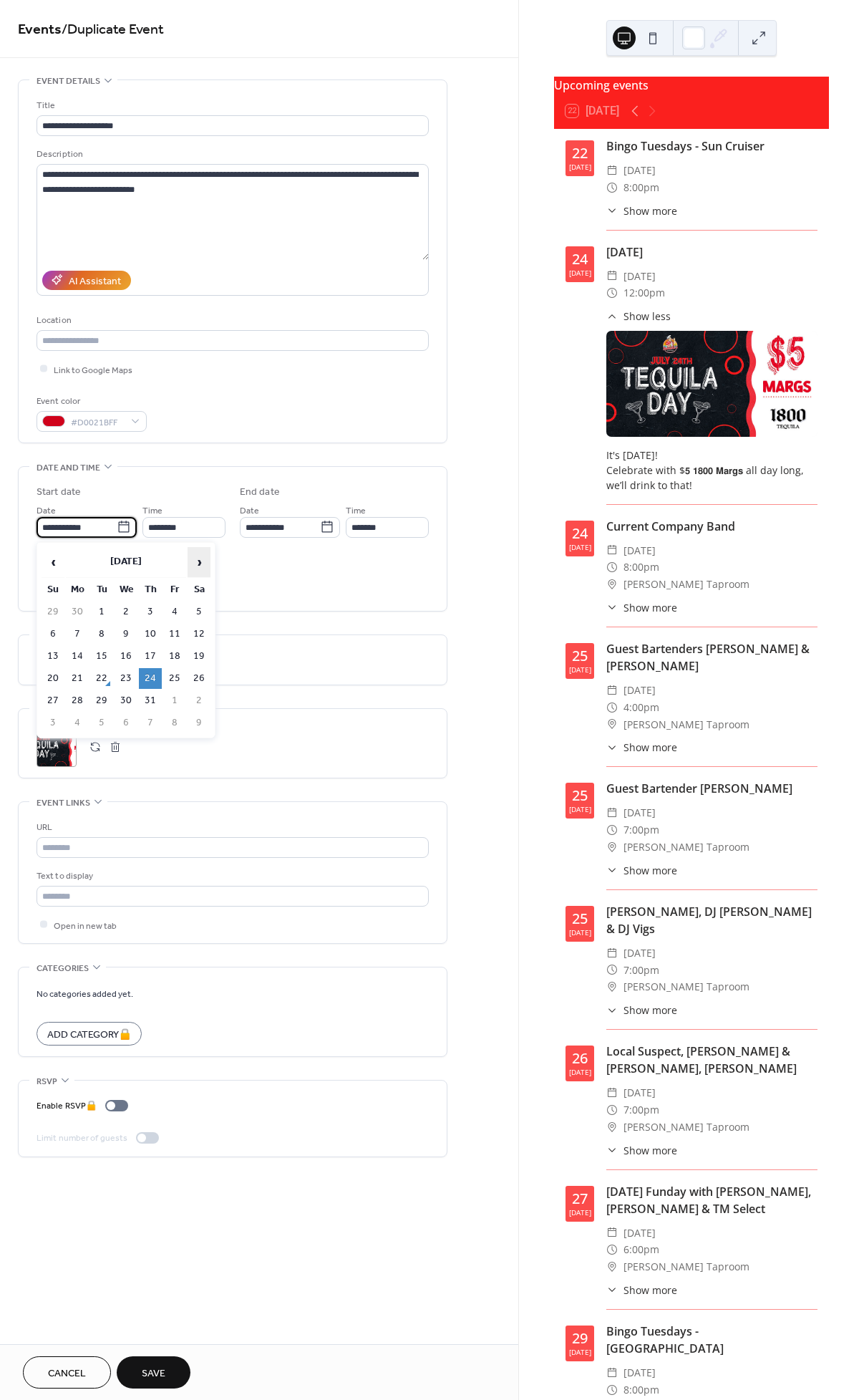 click on "›" at bounding box center [199, 562] 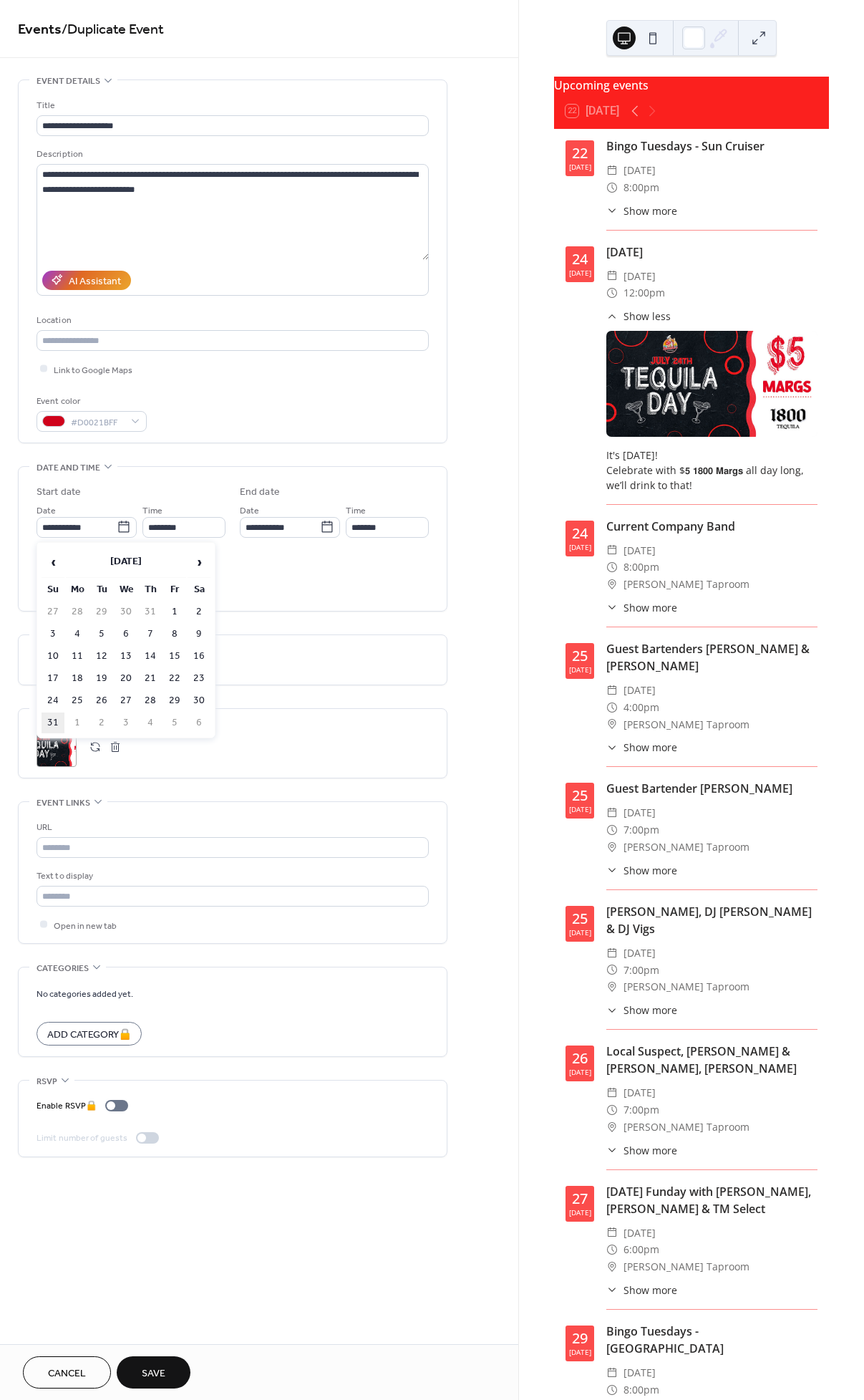 click on "31" at bounding box center [53, 723] 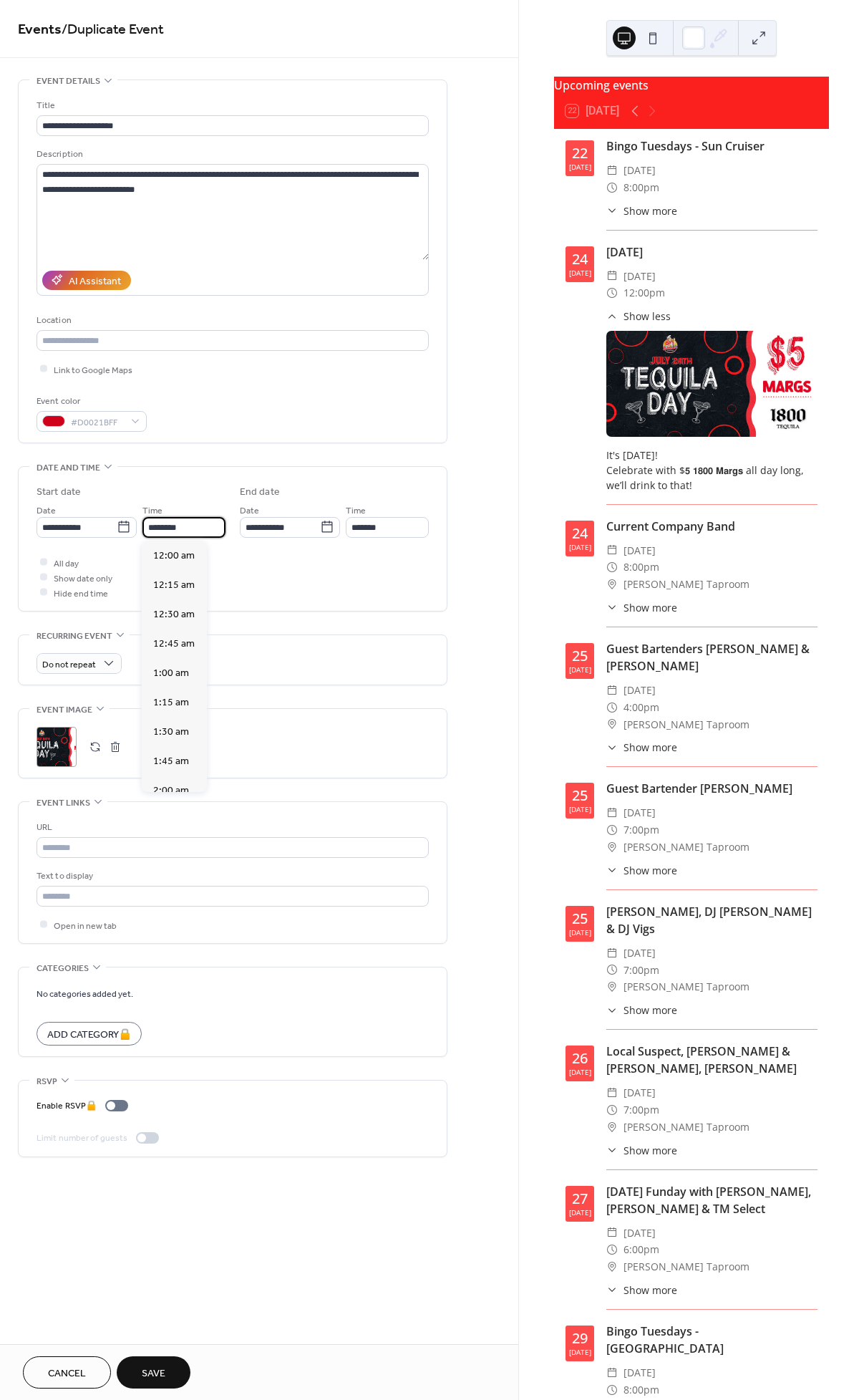 scroll, scrollTop: 1400, scrollLeft: 0, axis: vertical 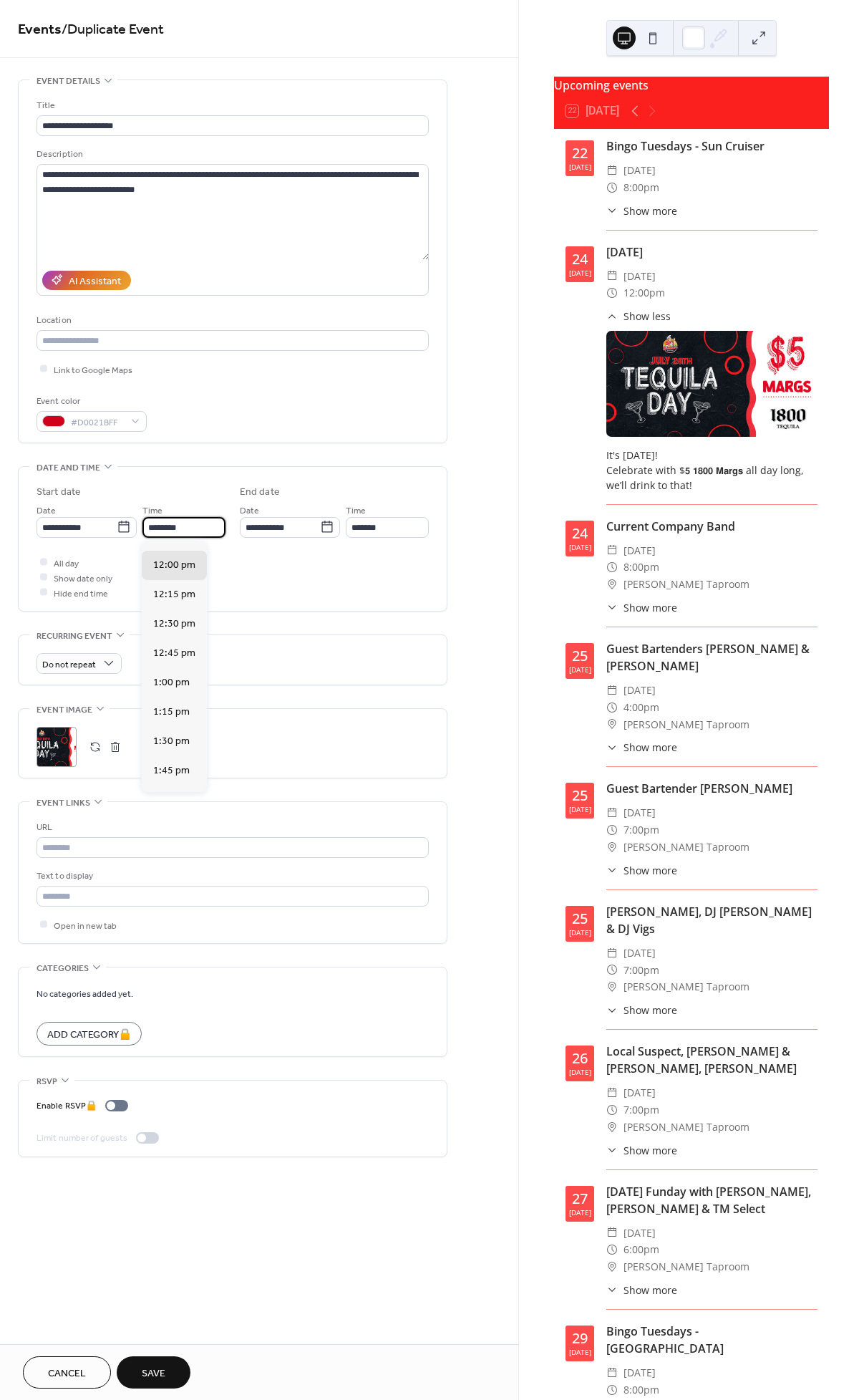 drag, startPoint x: 153, startPoint y: 526, endPoint x: 137, endPoint y: 527, distance: 16.03122 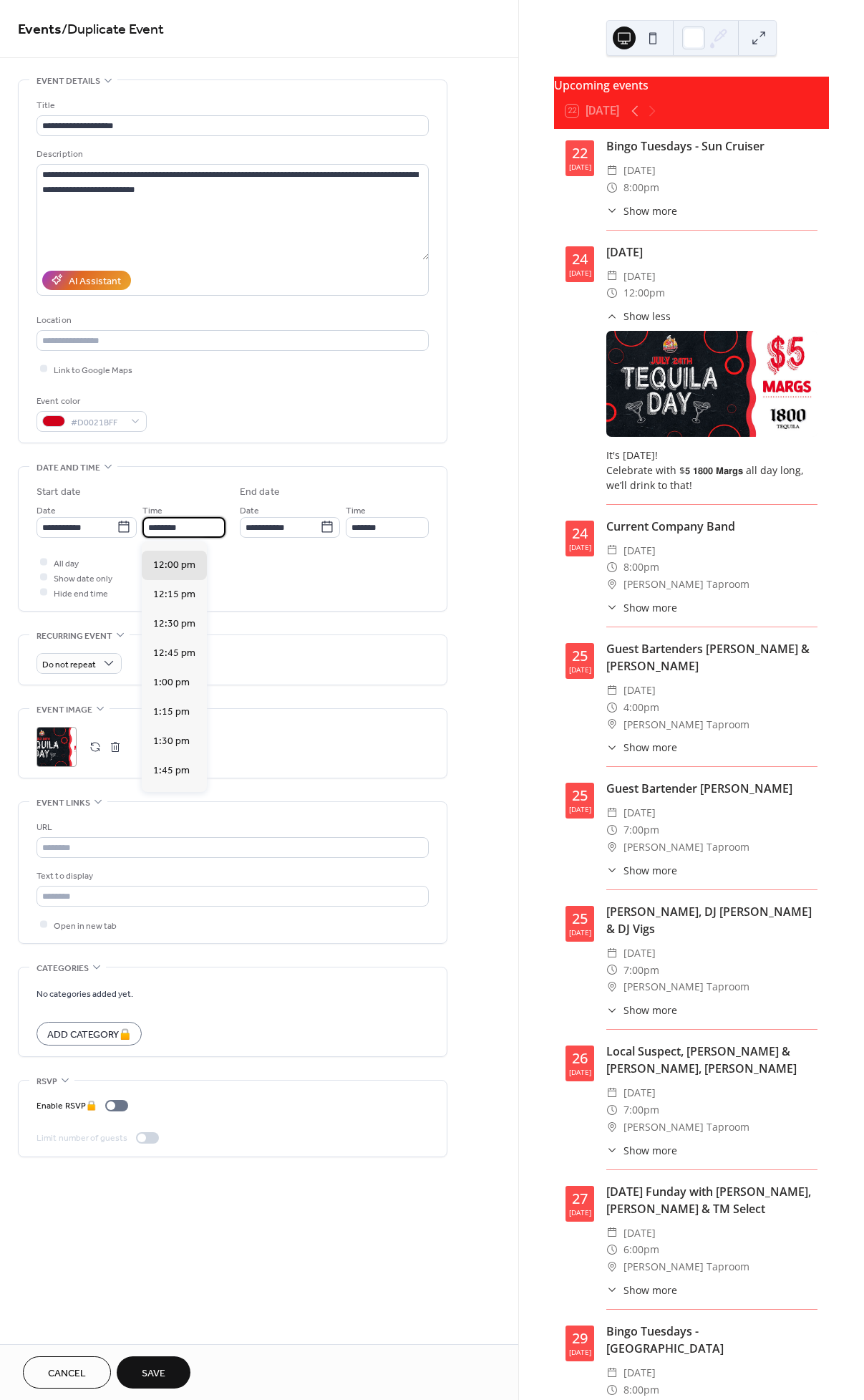 click on "**********" at bounding box center [131, 520] 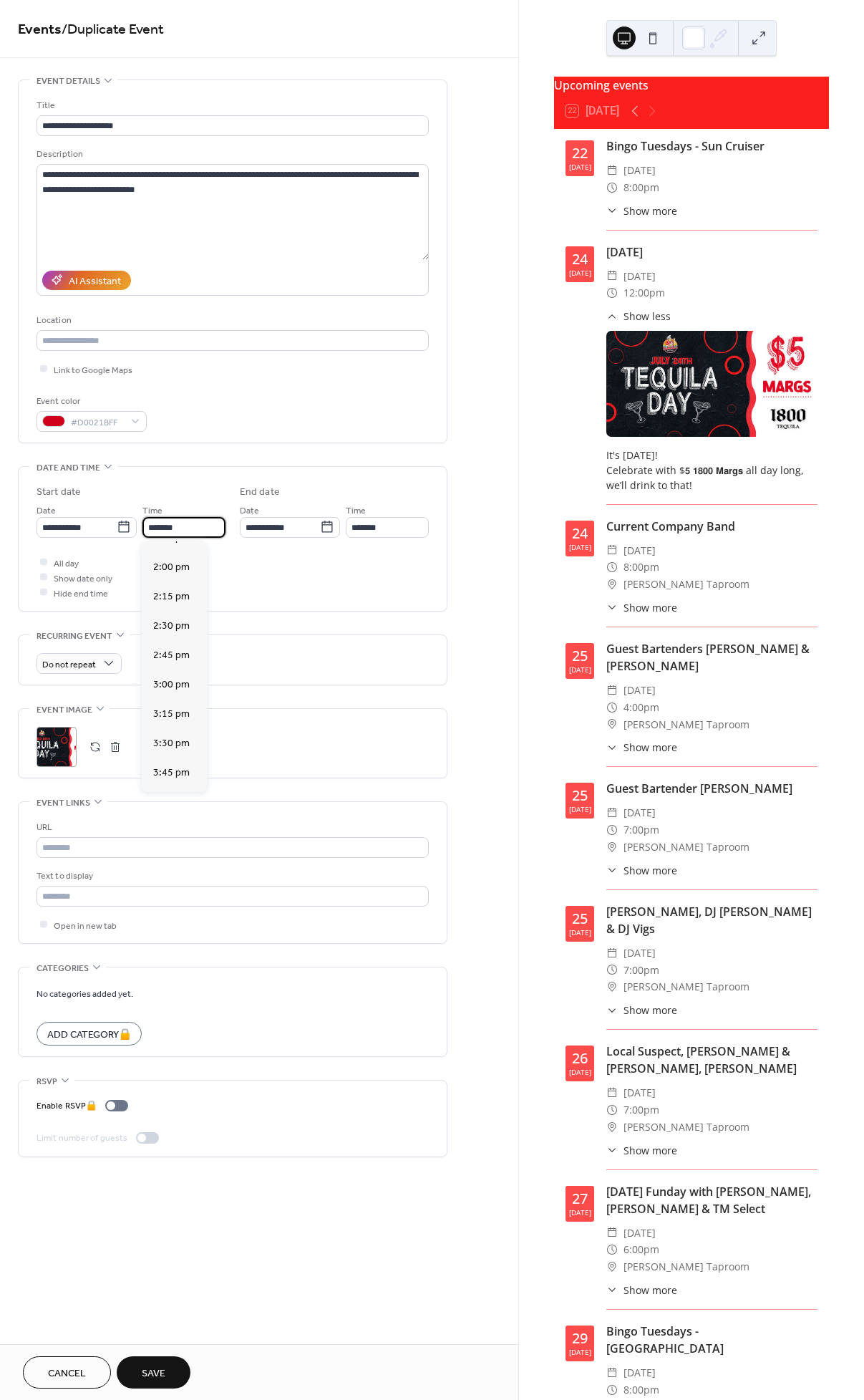 scroll, scrollTop: 2216, scrollLeft: 0, axis: vertical 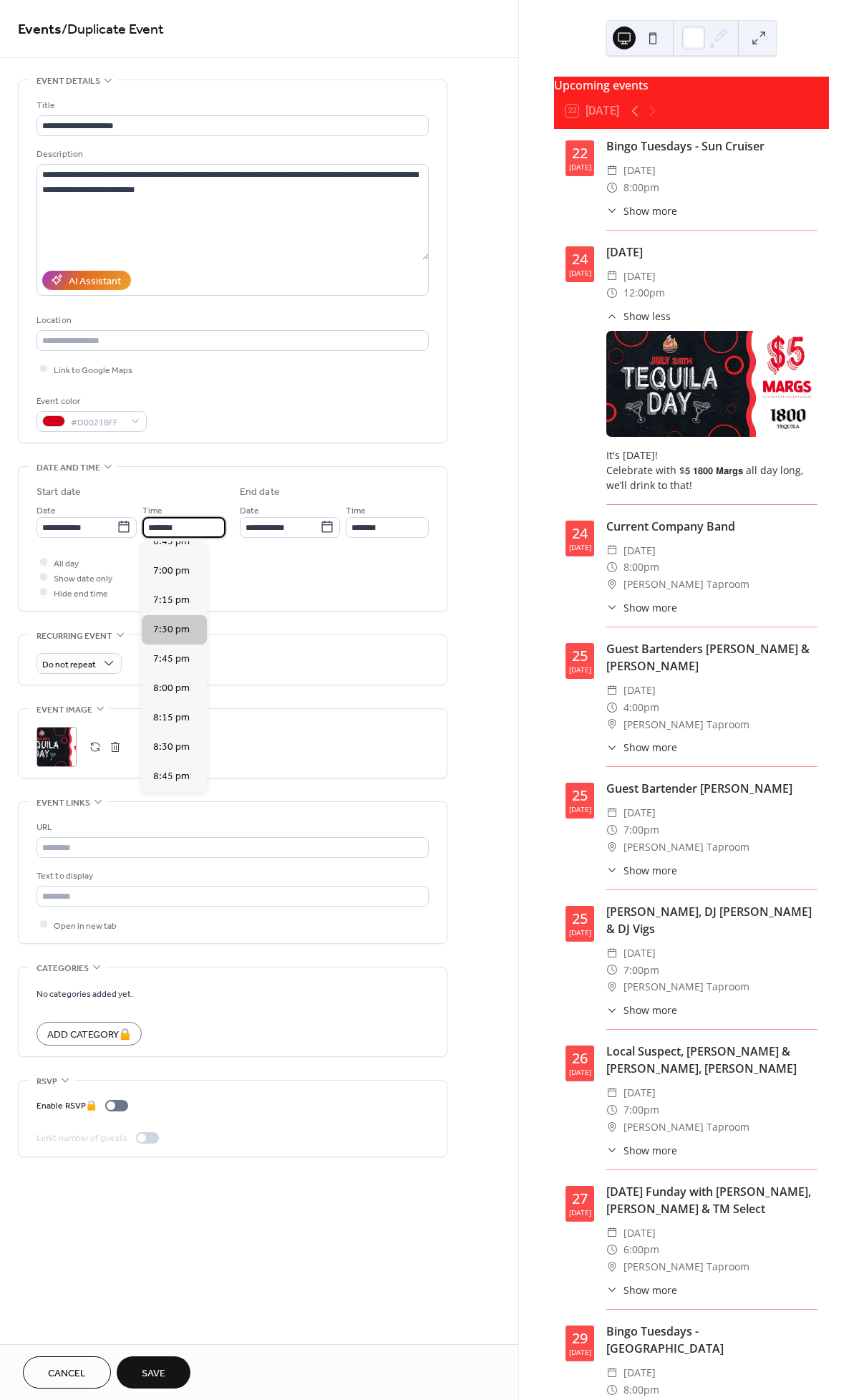 type on "*******" 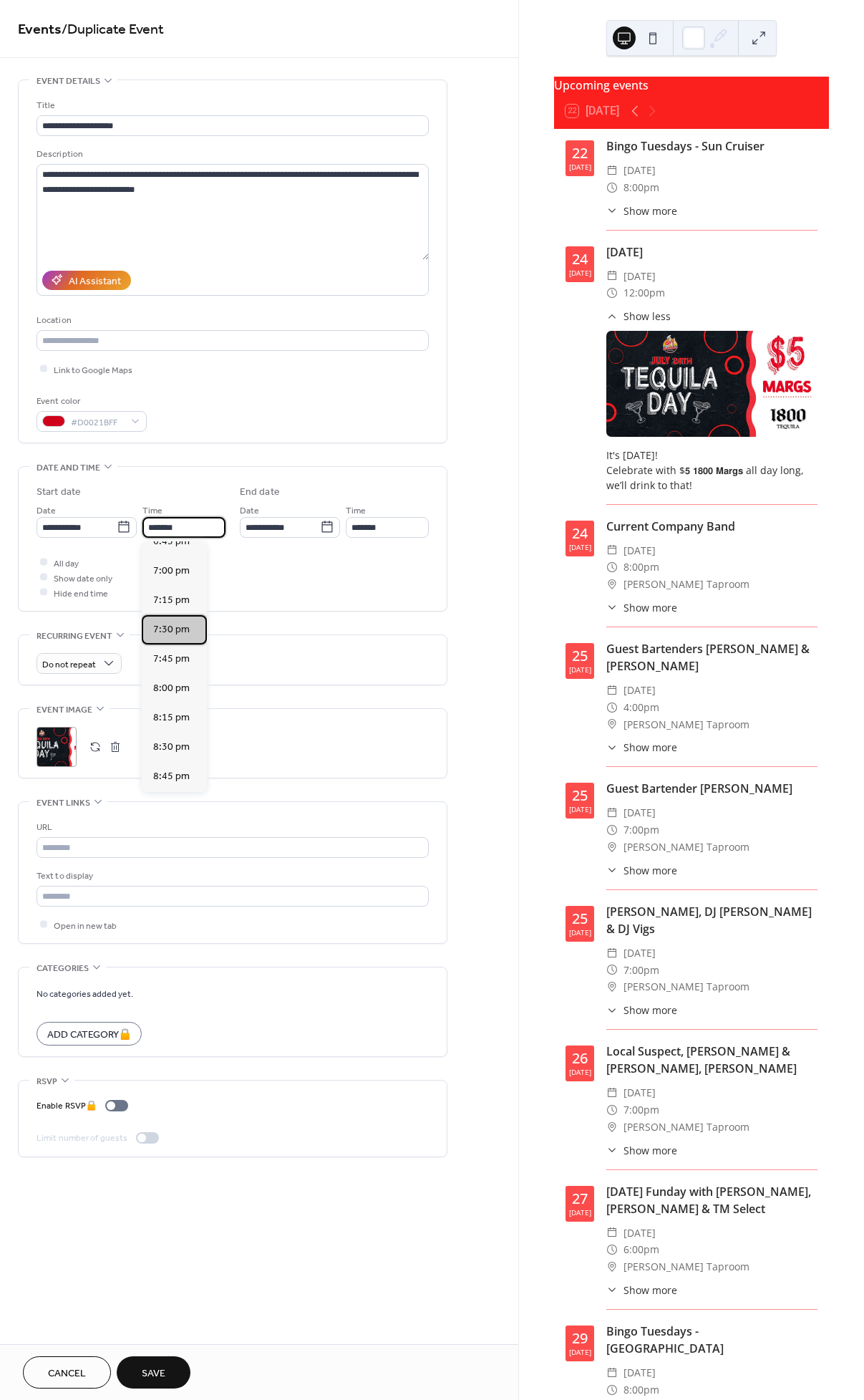 click on "7:30 pm" at bounding box center (171, 629) 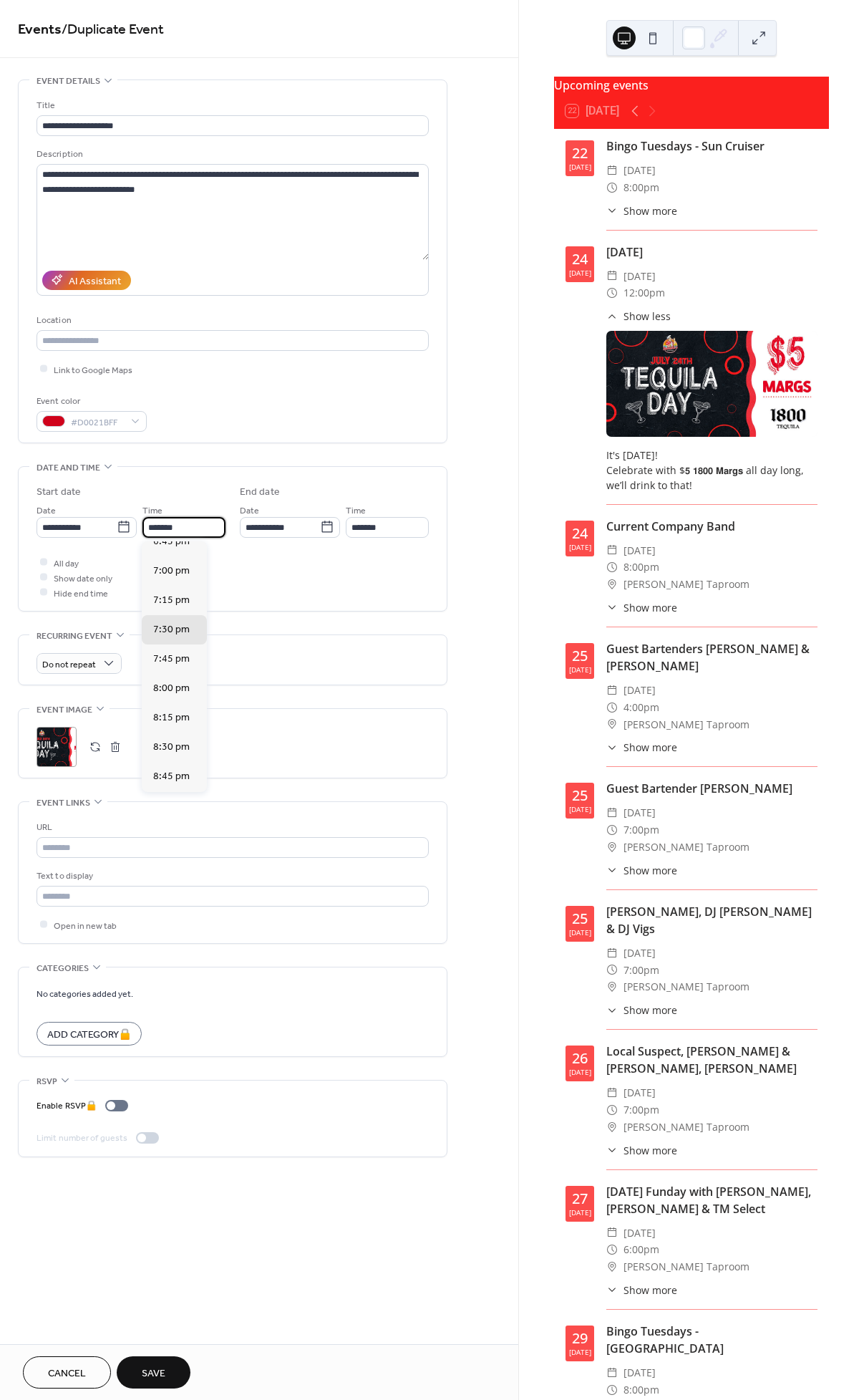 type on "*******" 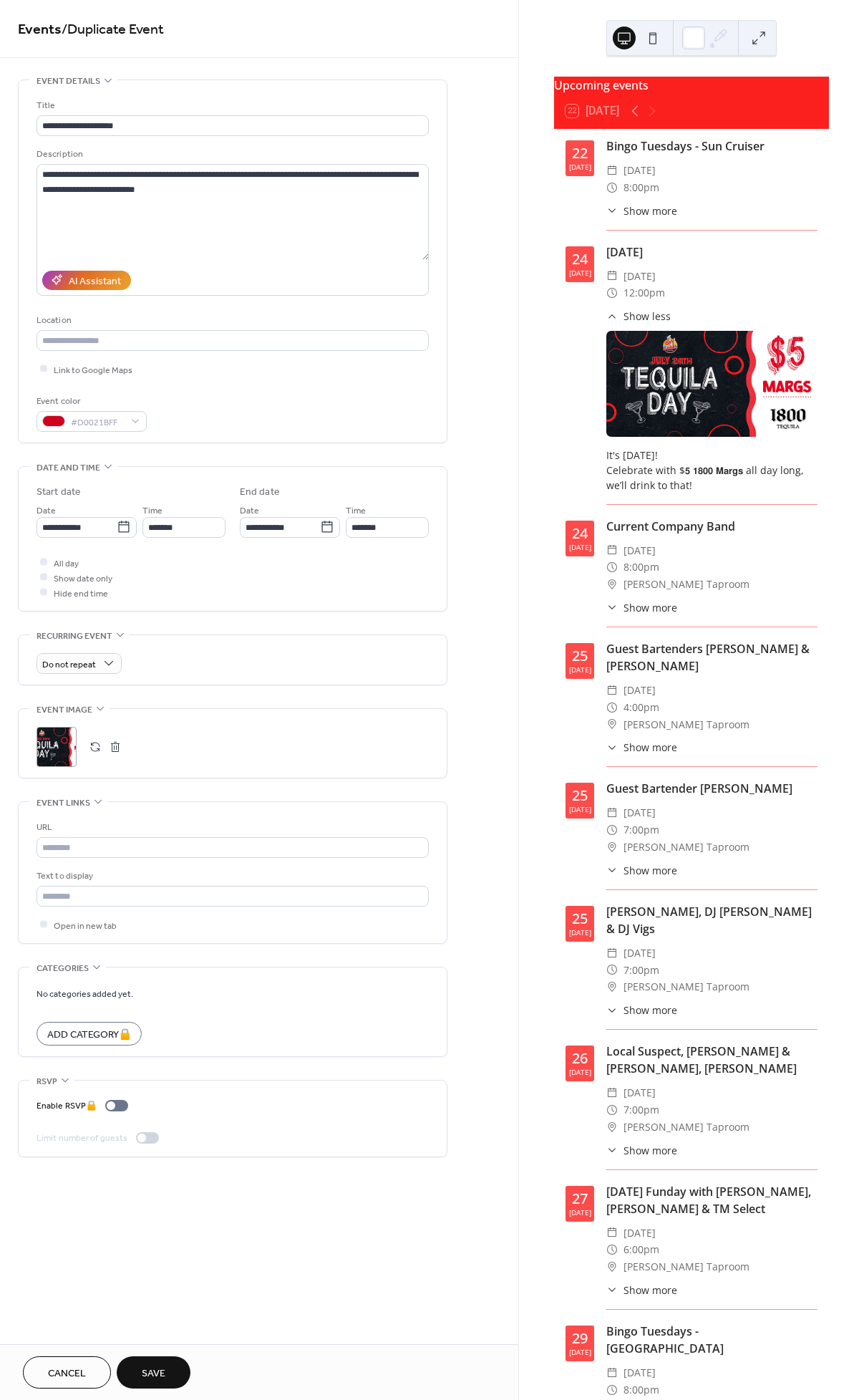 drag, startPoint x: 118, startPoint y: 744, endPoint x: 58, endPoint y: 765, distance: 63.56886 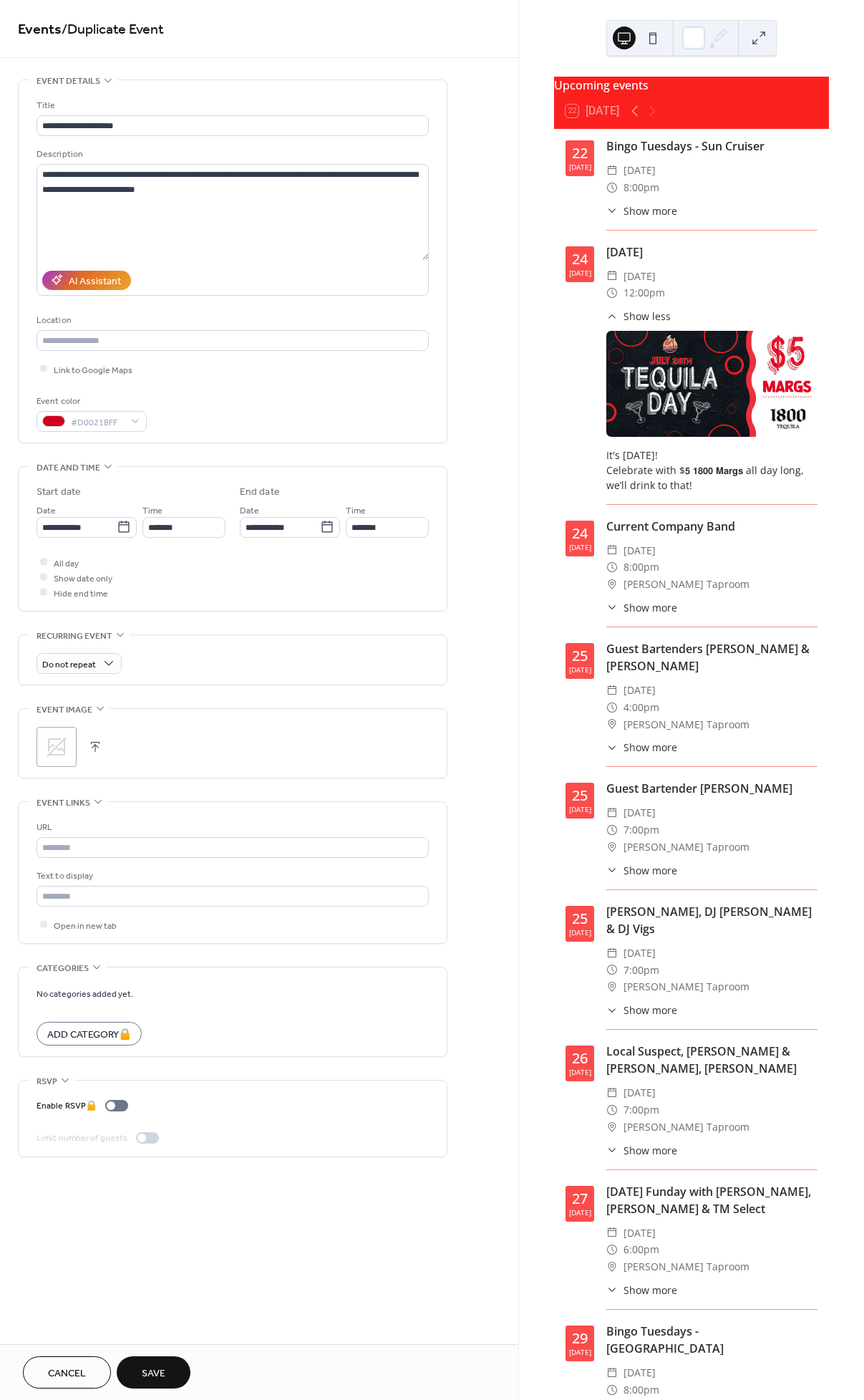 click on ";" at bounding box center [57, 747] 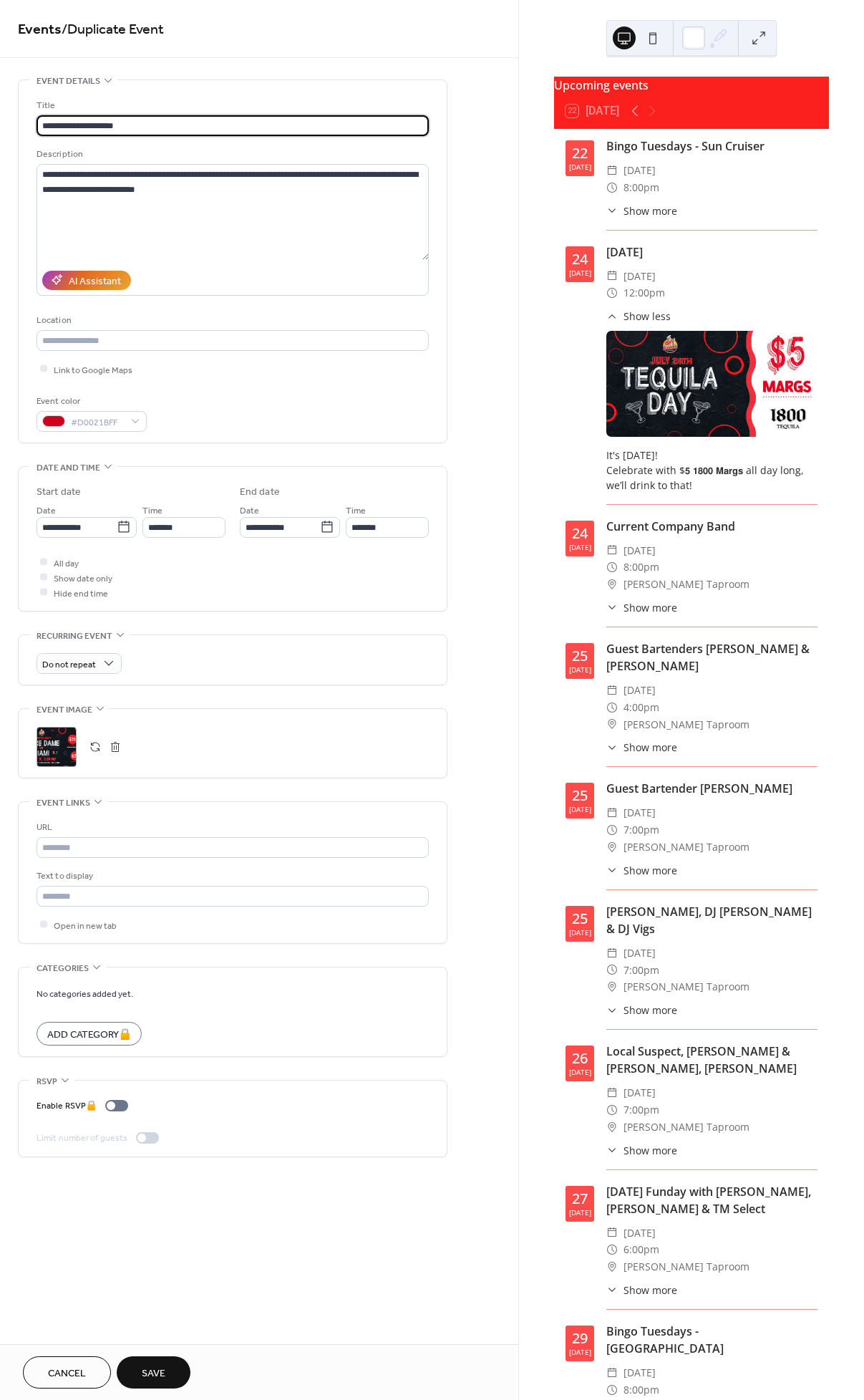 paste 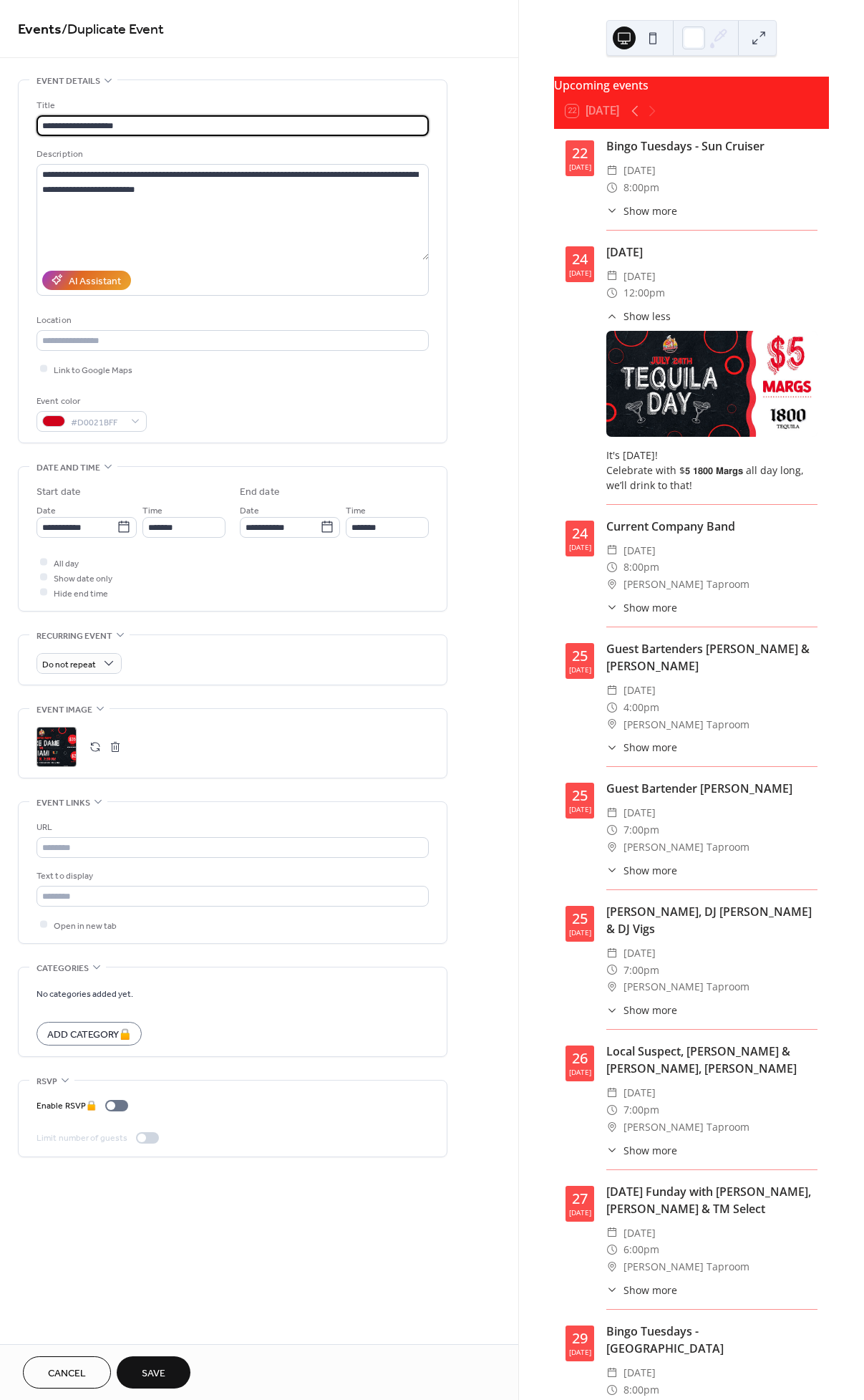 drag, startPoint x: 129, startPoint y: 120, endPoint x: 29, endPoint y: 112, distance: 100.31949 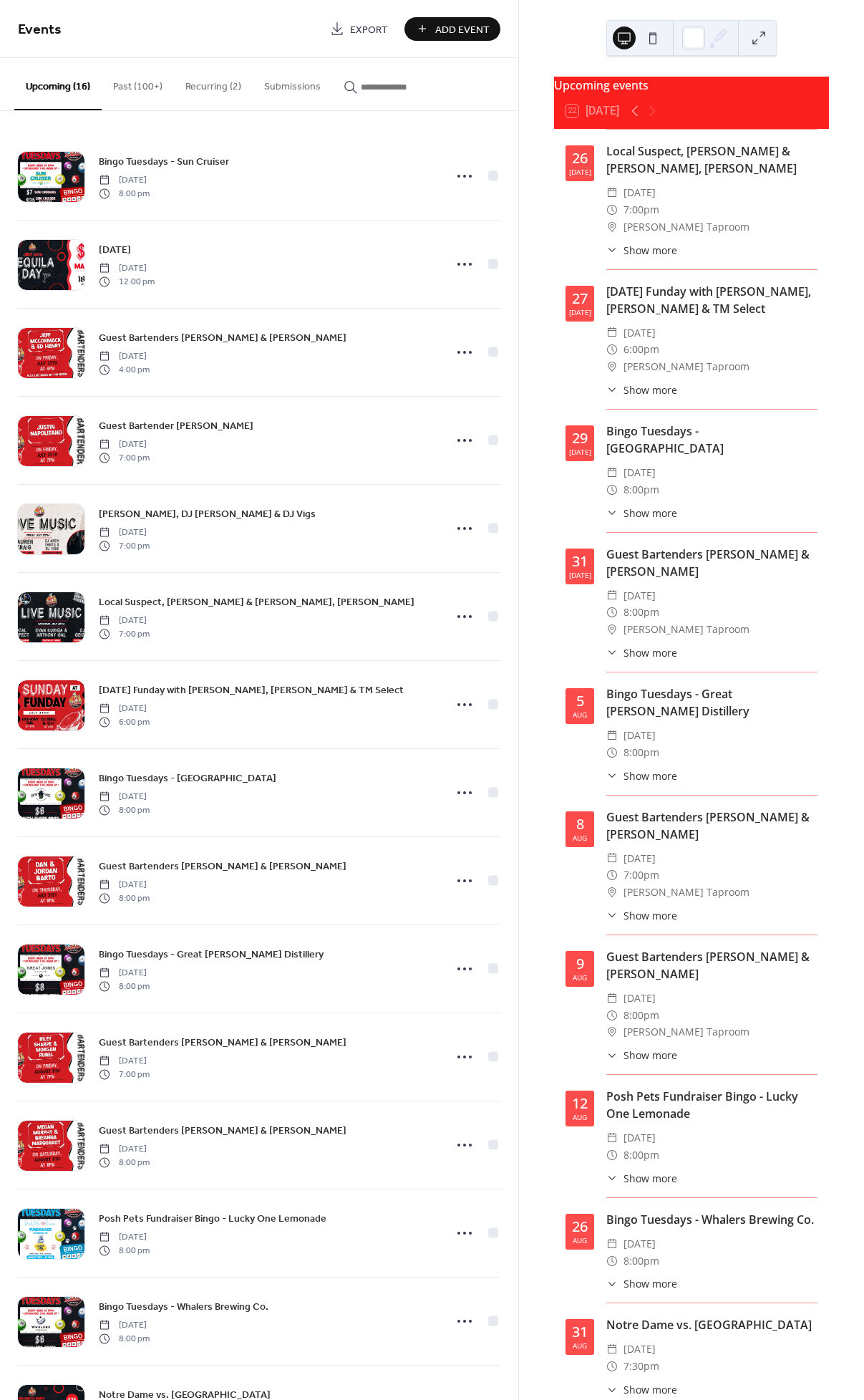 scroll, scrollTop: 974, scrollLeft: 0, axis: vertical 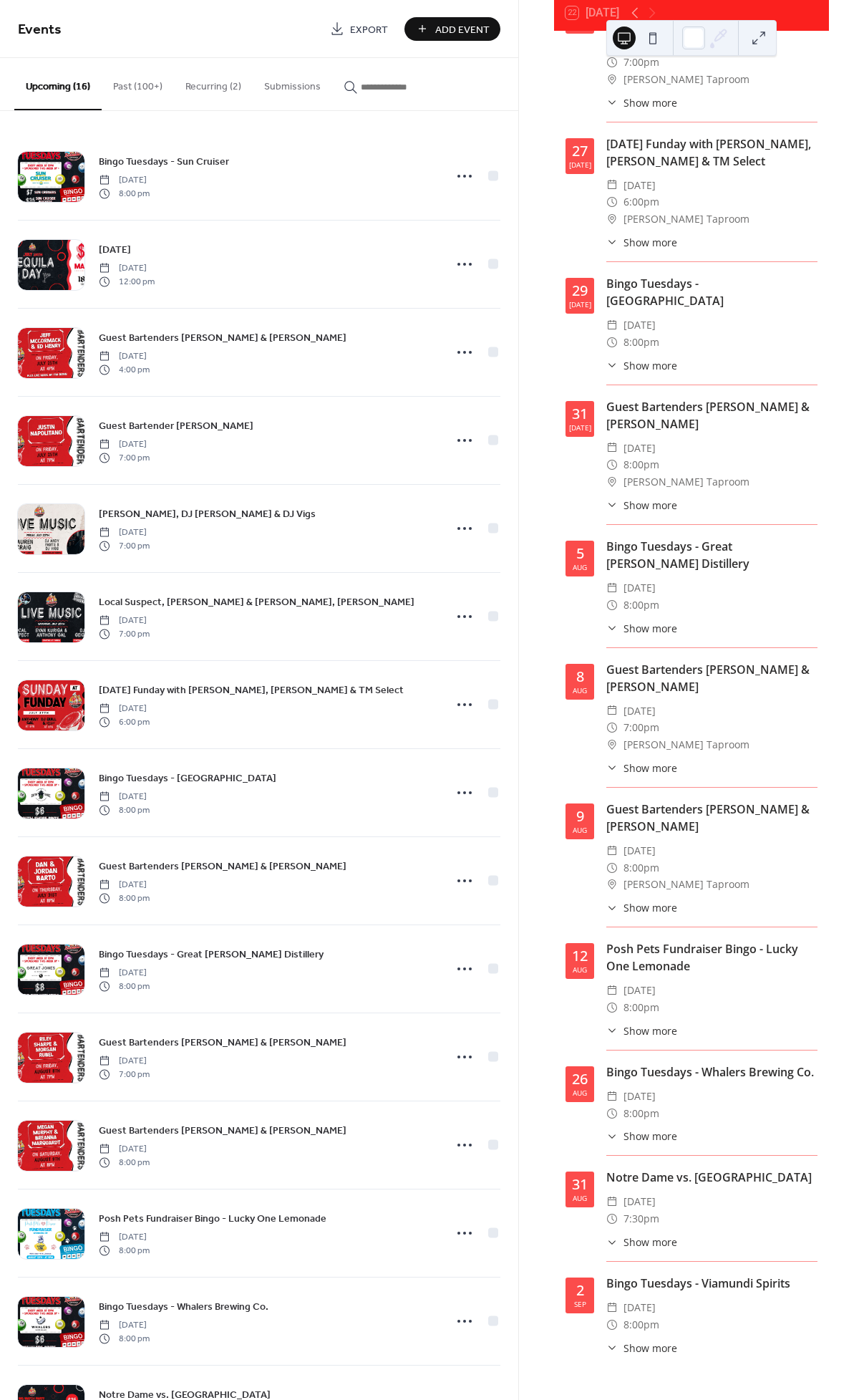 click on "Show more" at bounding box center [650, 1242] 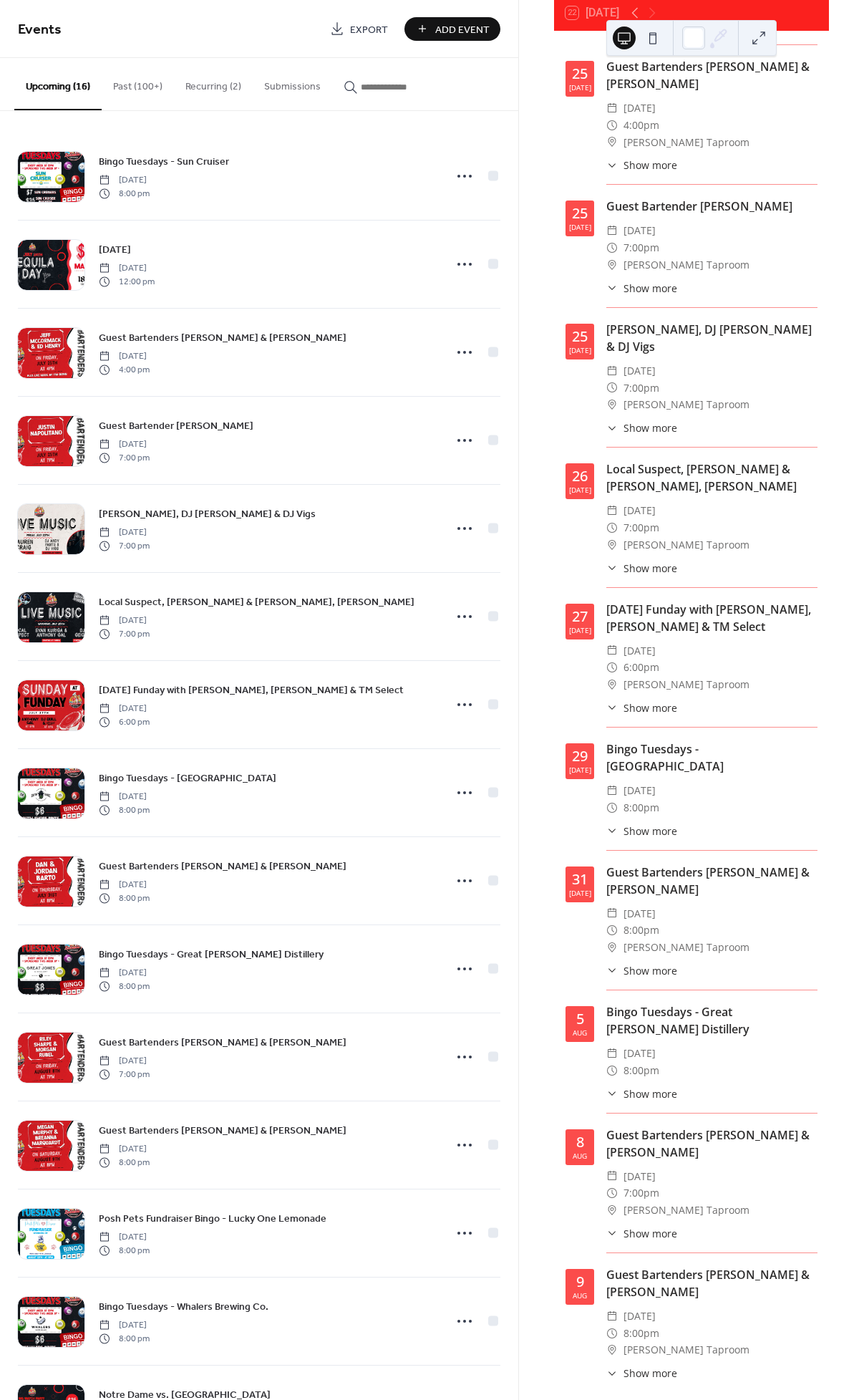 scroll, scrollTop: 486, scrollLeft: 0, axis: vertical 